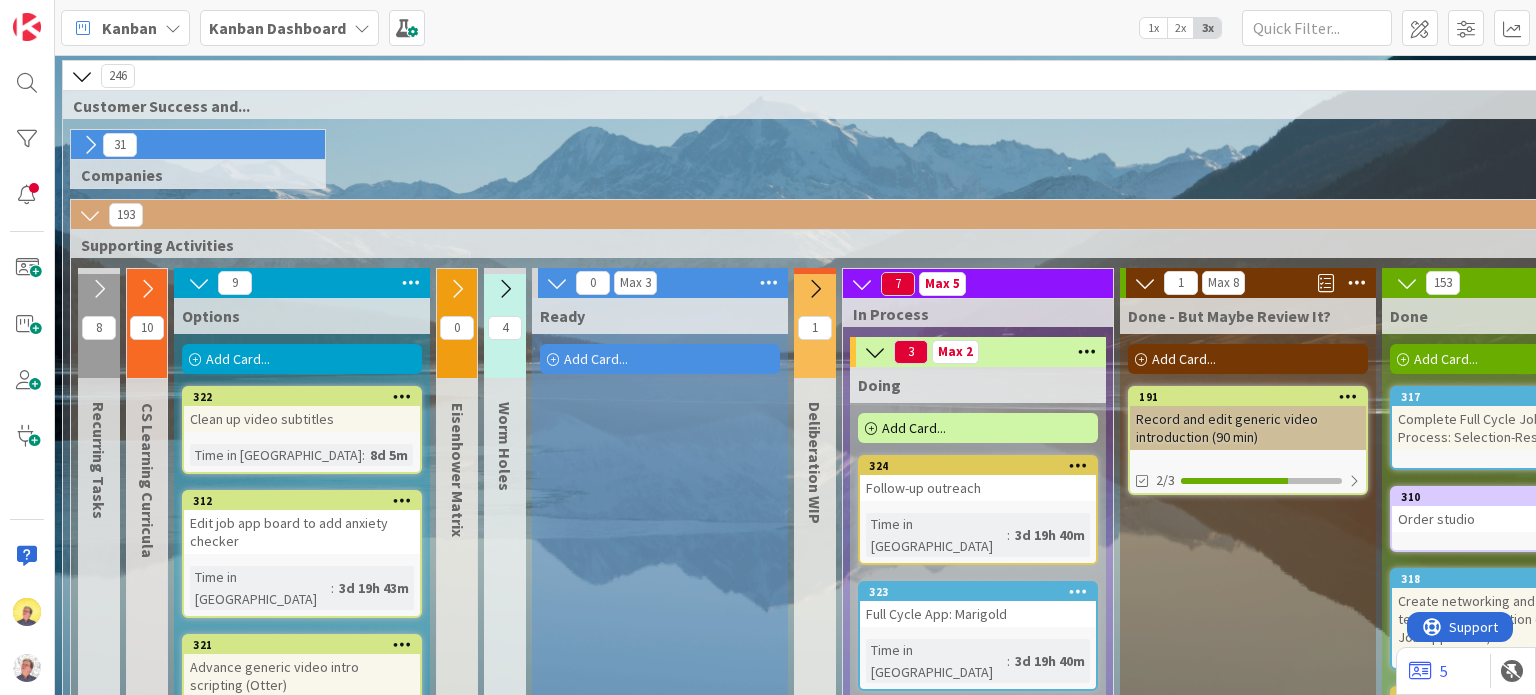scroll, scrollTop: 0, scrollLeft: 0, axis: both 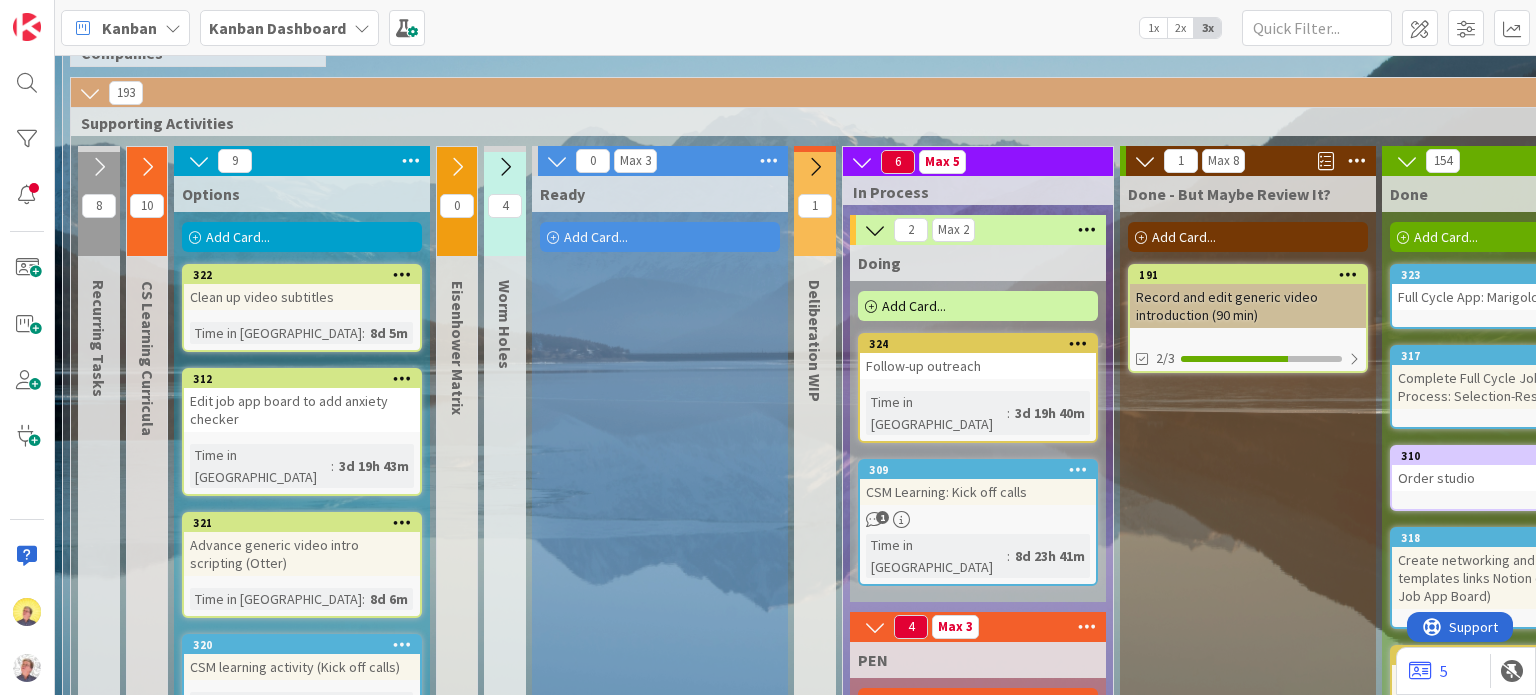 click at bounding box center [1078, 344] 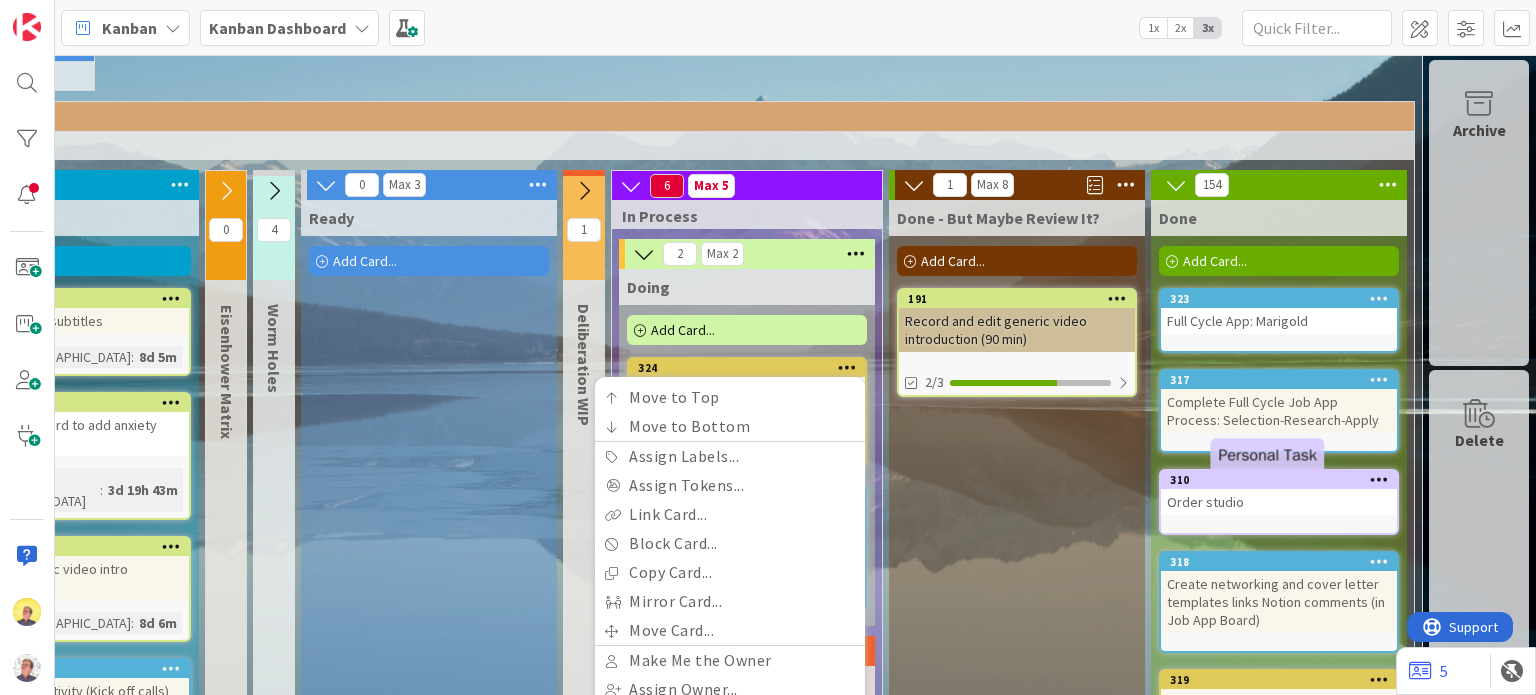 scroll, scrollTop: 80, scrollLeft: 244, axis: both 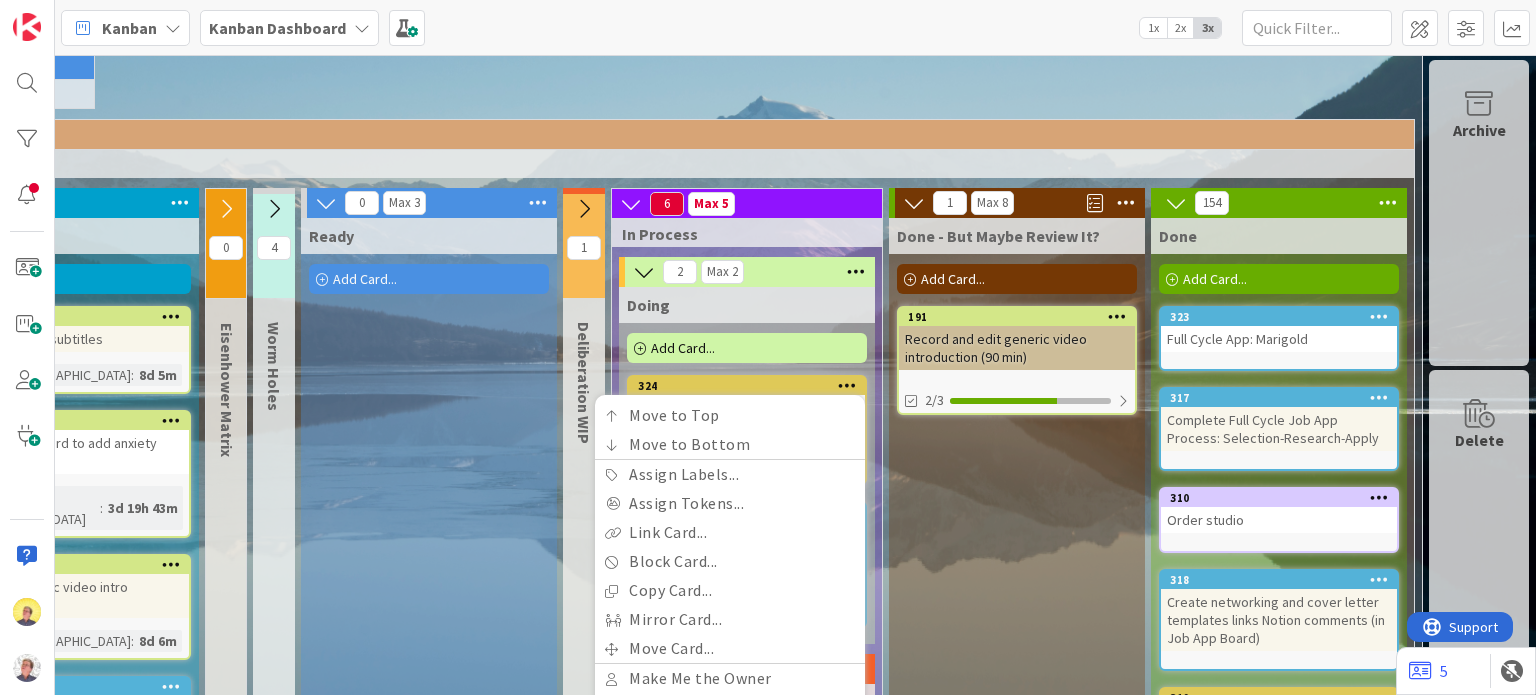 click on "Ready Add Card..." at bounding box center [429, 832] 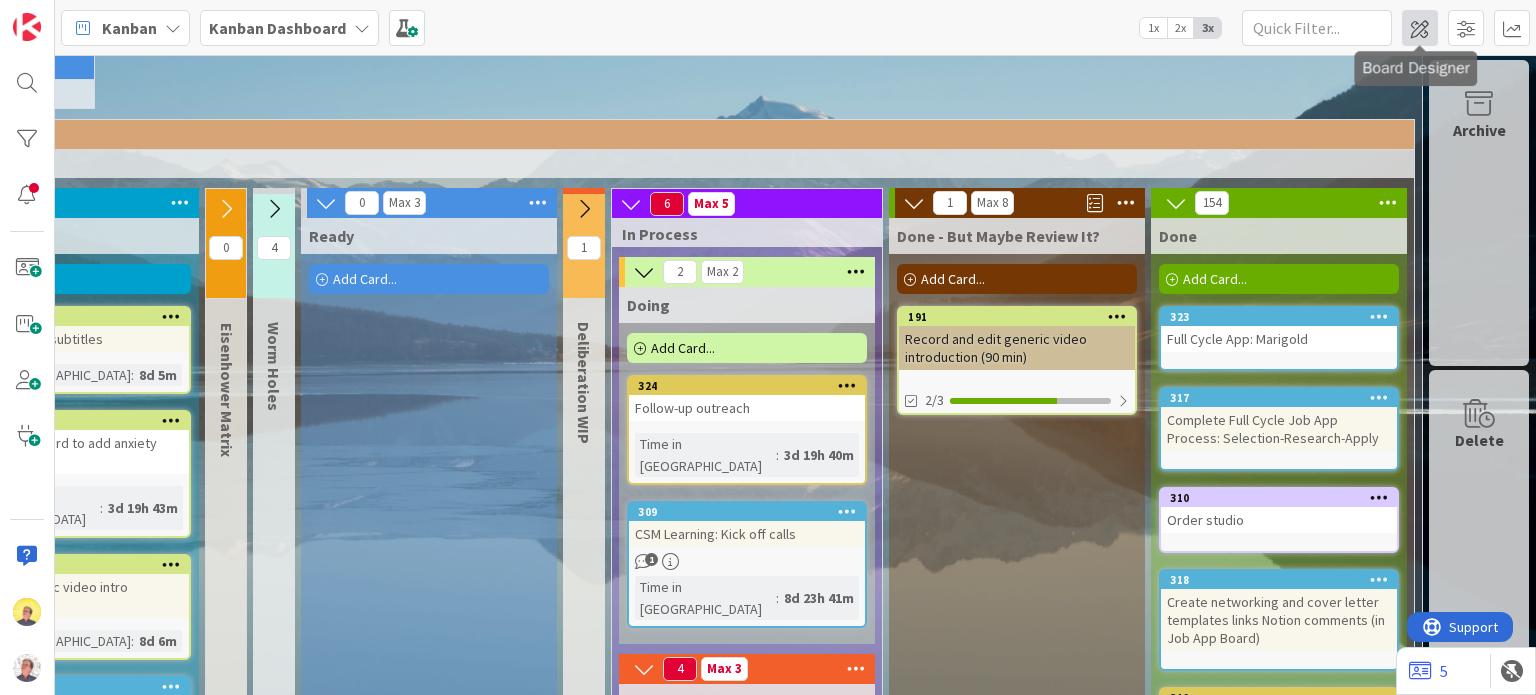 click at bounding box center [1420, 28] 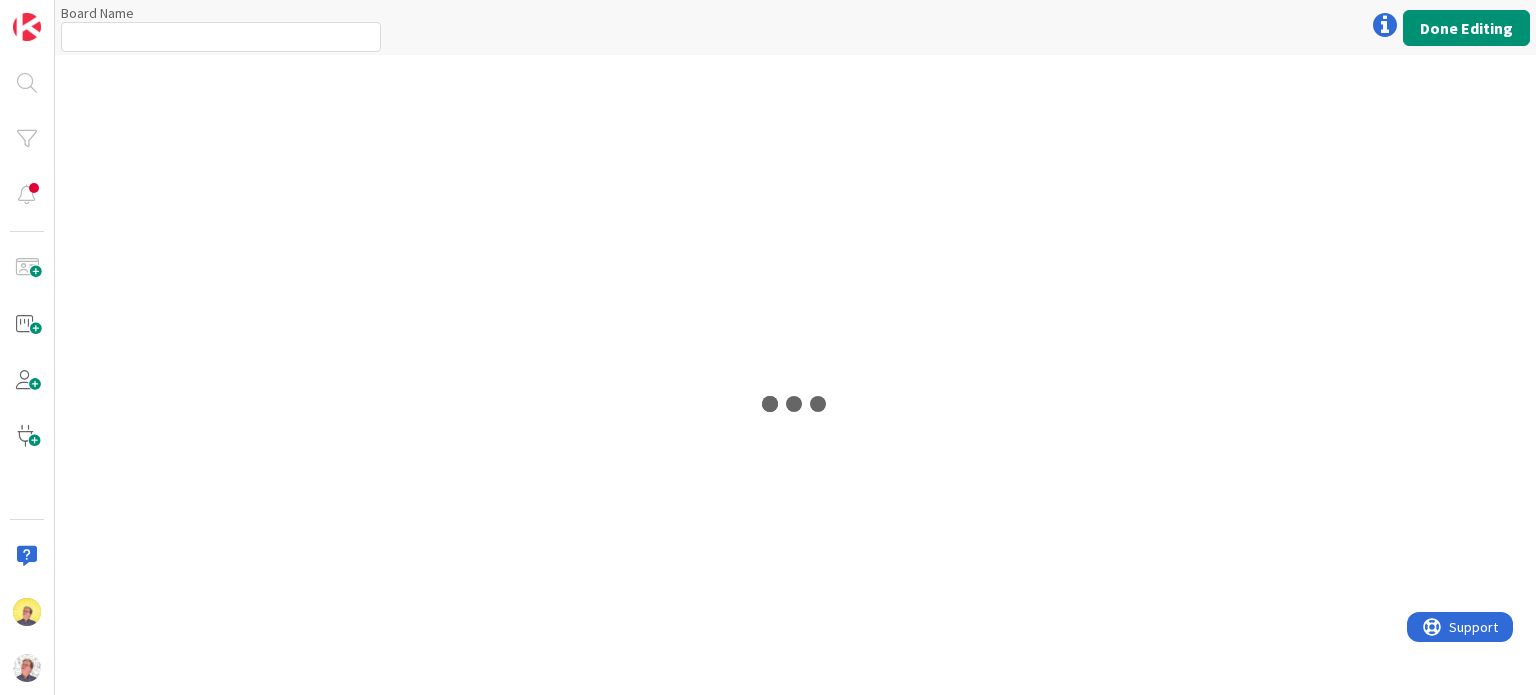 scroll, scrollTop: 0, scrollLeft: 0, axis: both 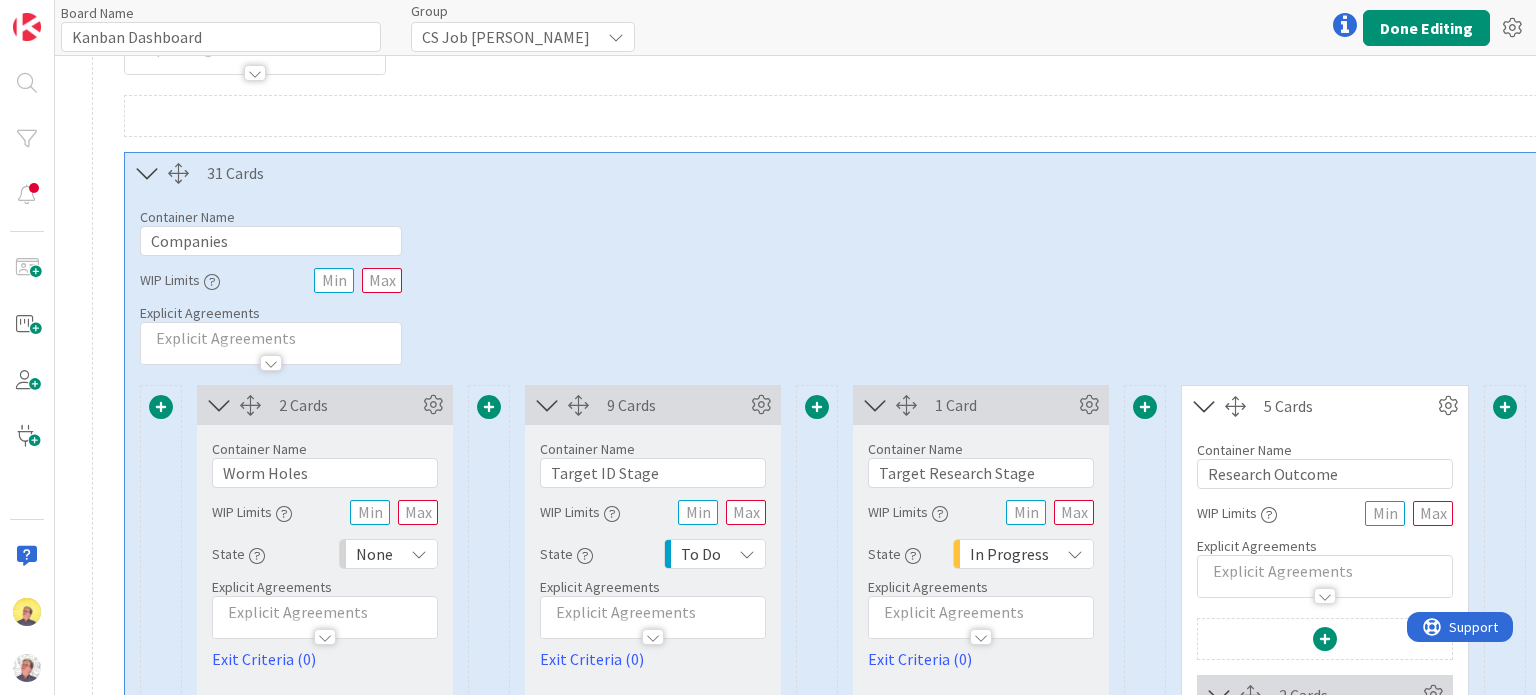 click at bounding box center [147, 173] 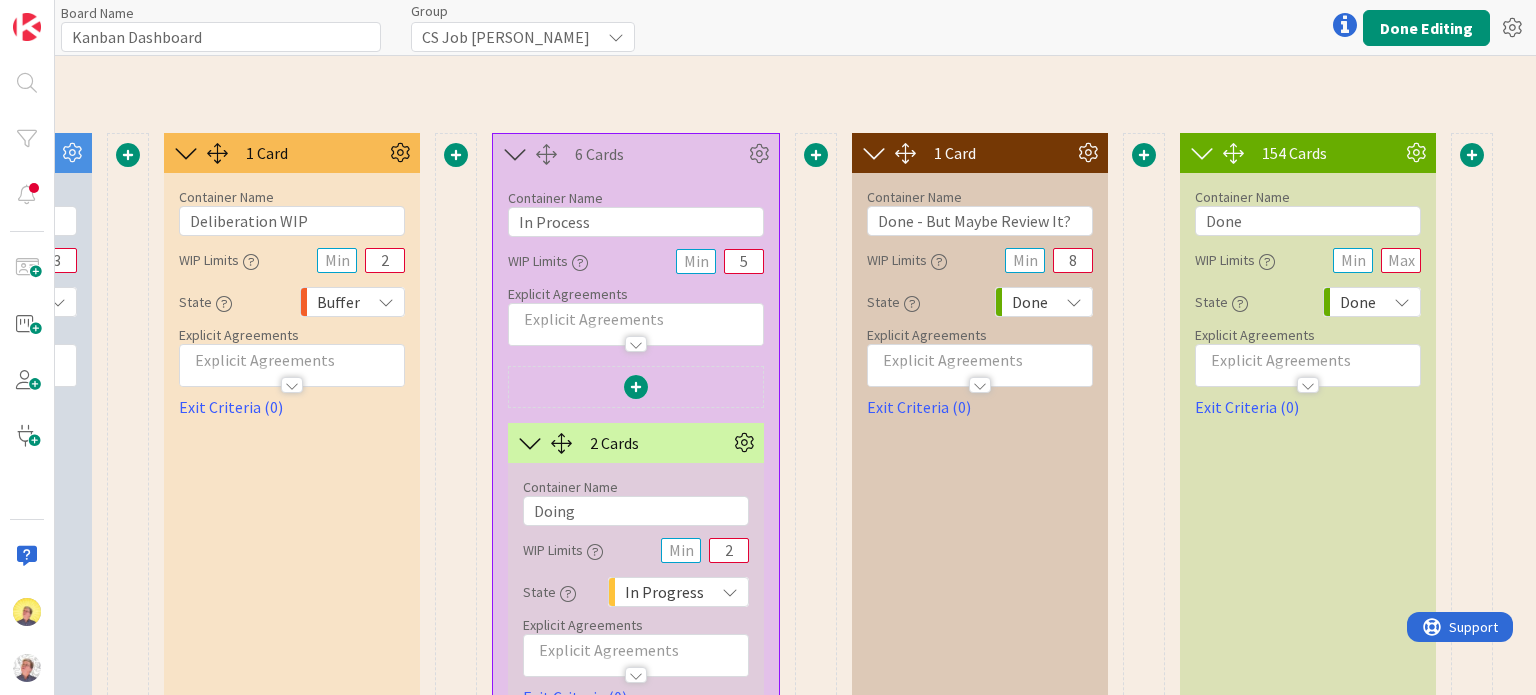 scroll, scrollTop: 559, scrollLeft: 3334, axis: both 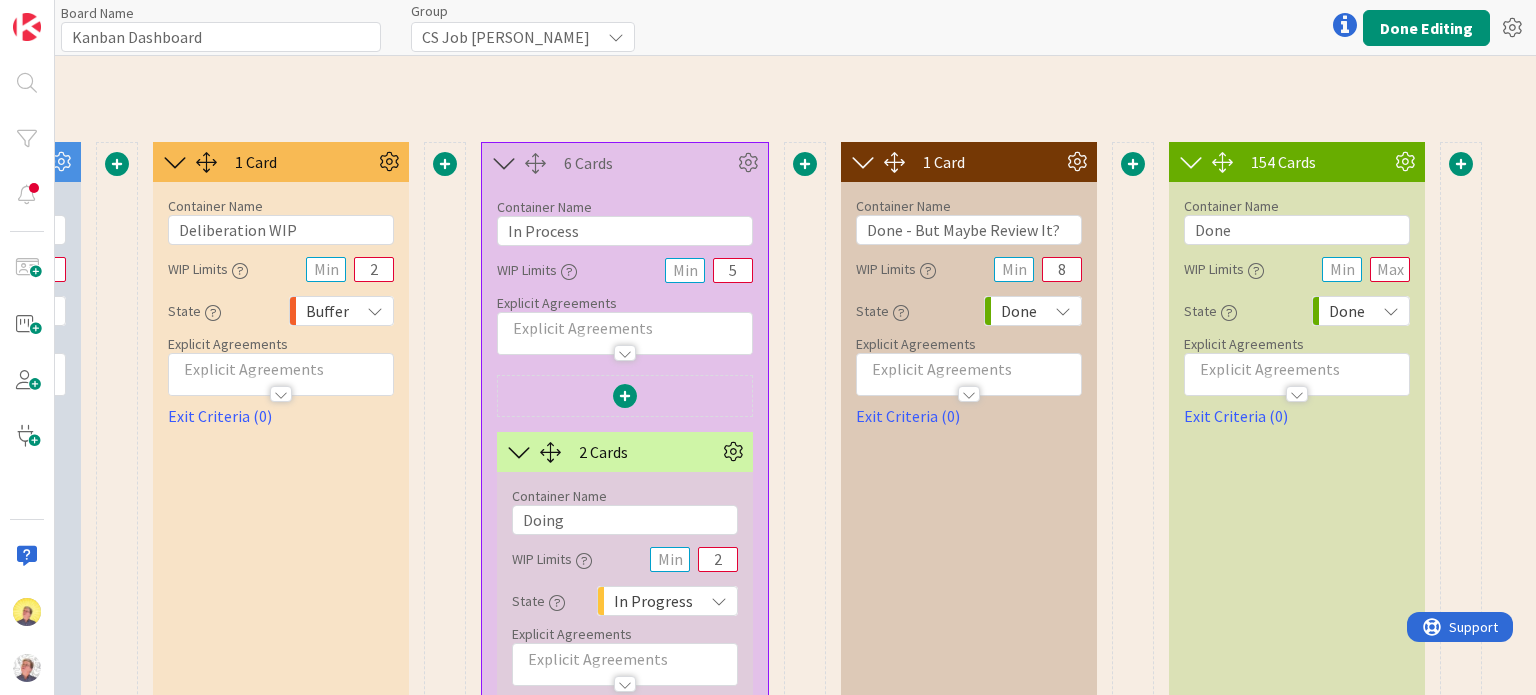 click at bounding box center [805, 164] 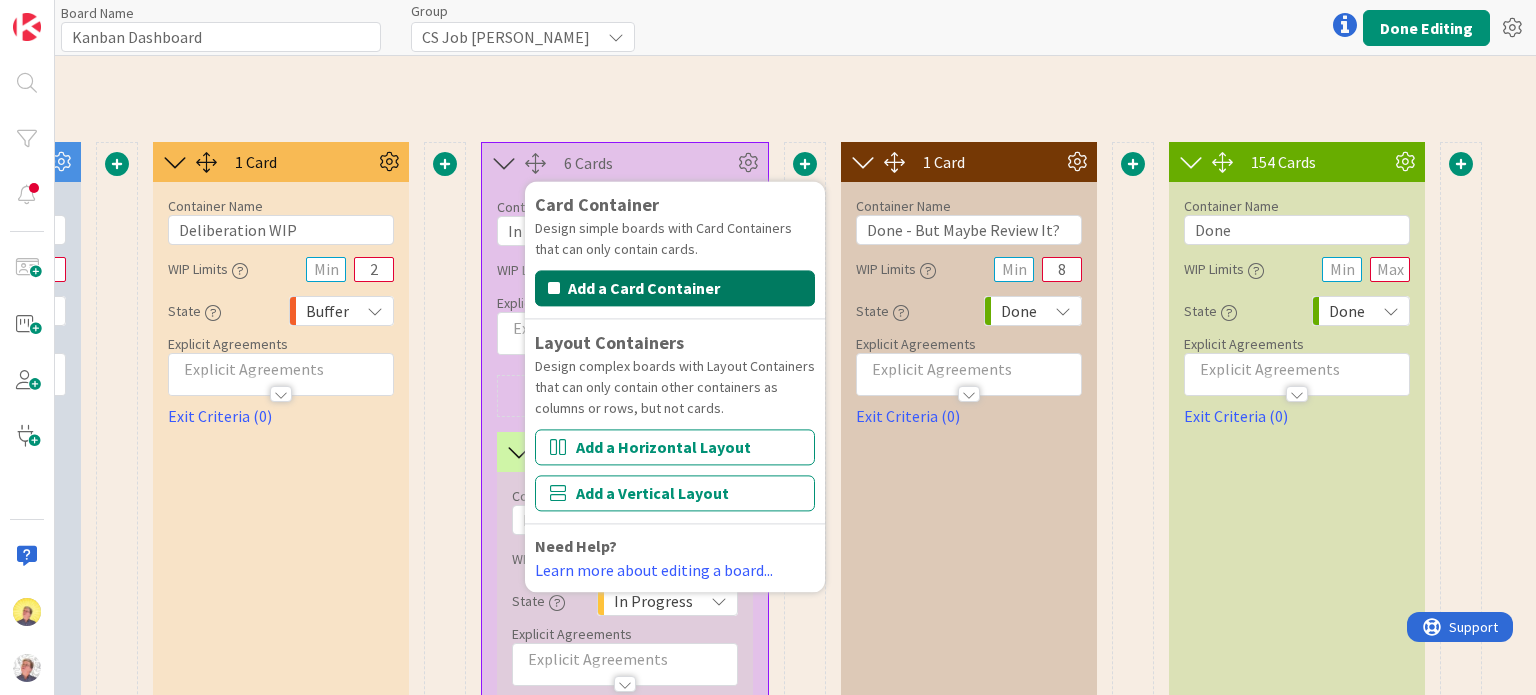 click on "Add a Card Container" at bounding box center (675, 288) 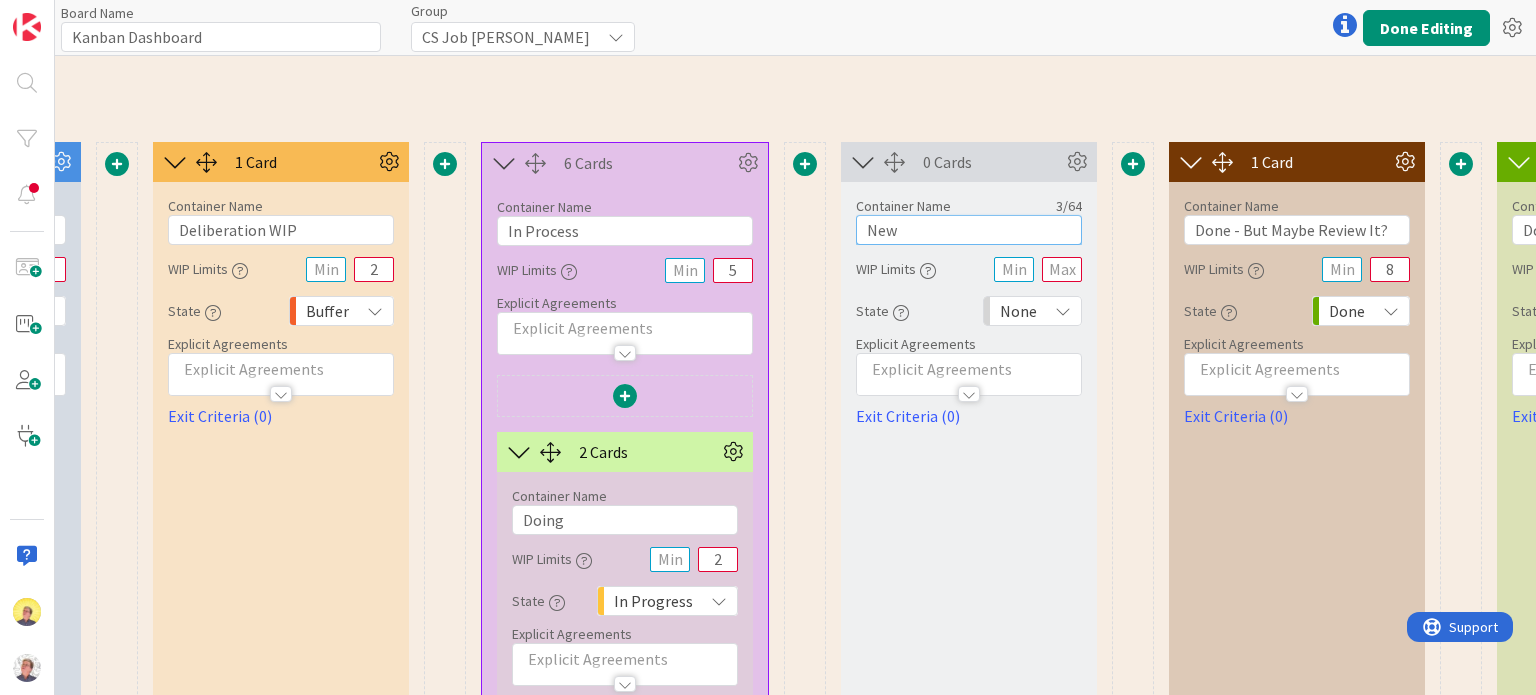 click on "New" at bounding box center [969, 230] 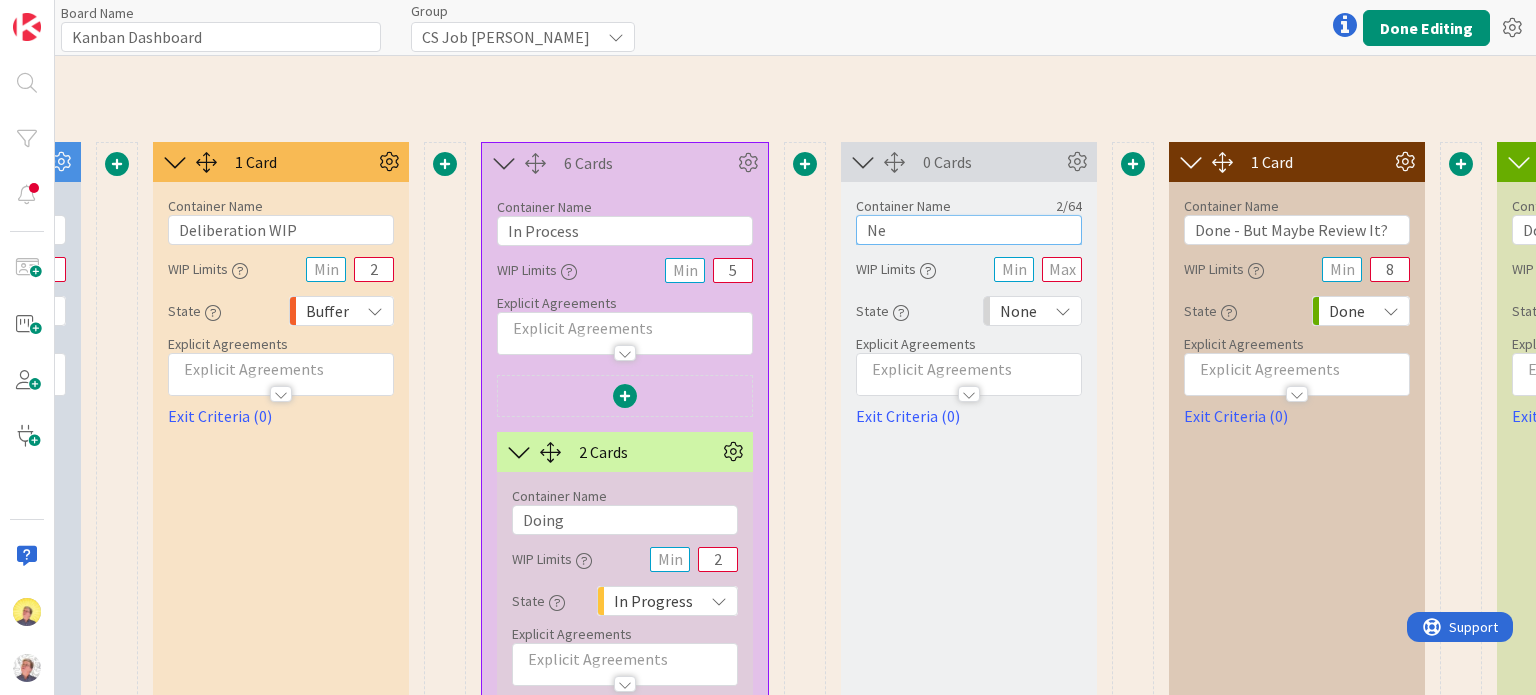 type on "N" 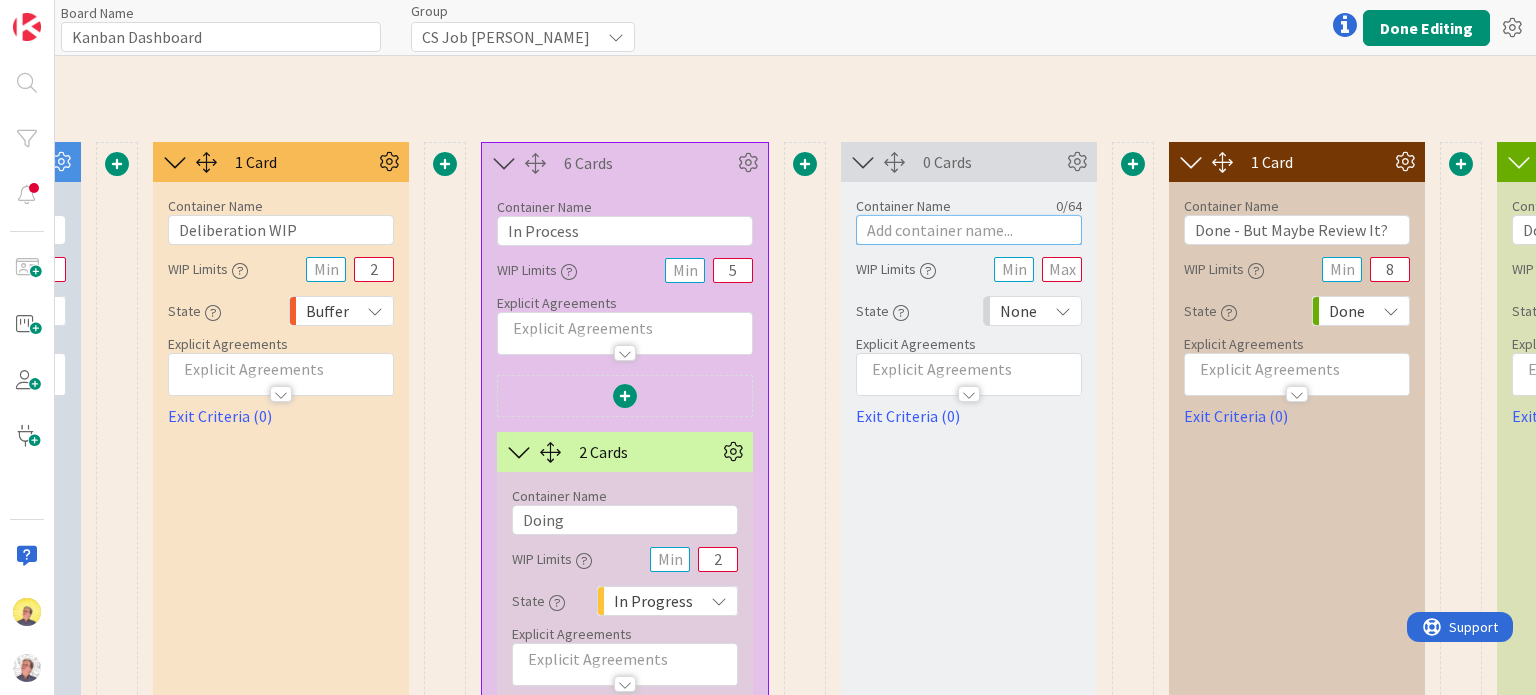 click at bounding box center (969, 230) 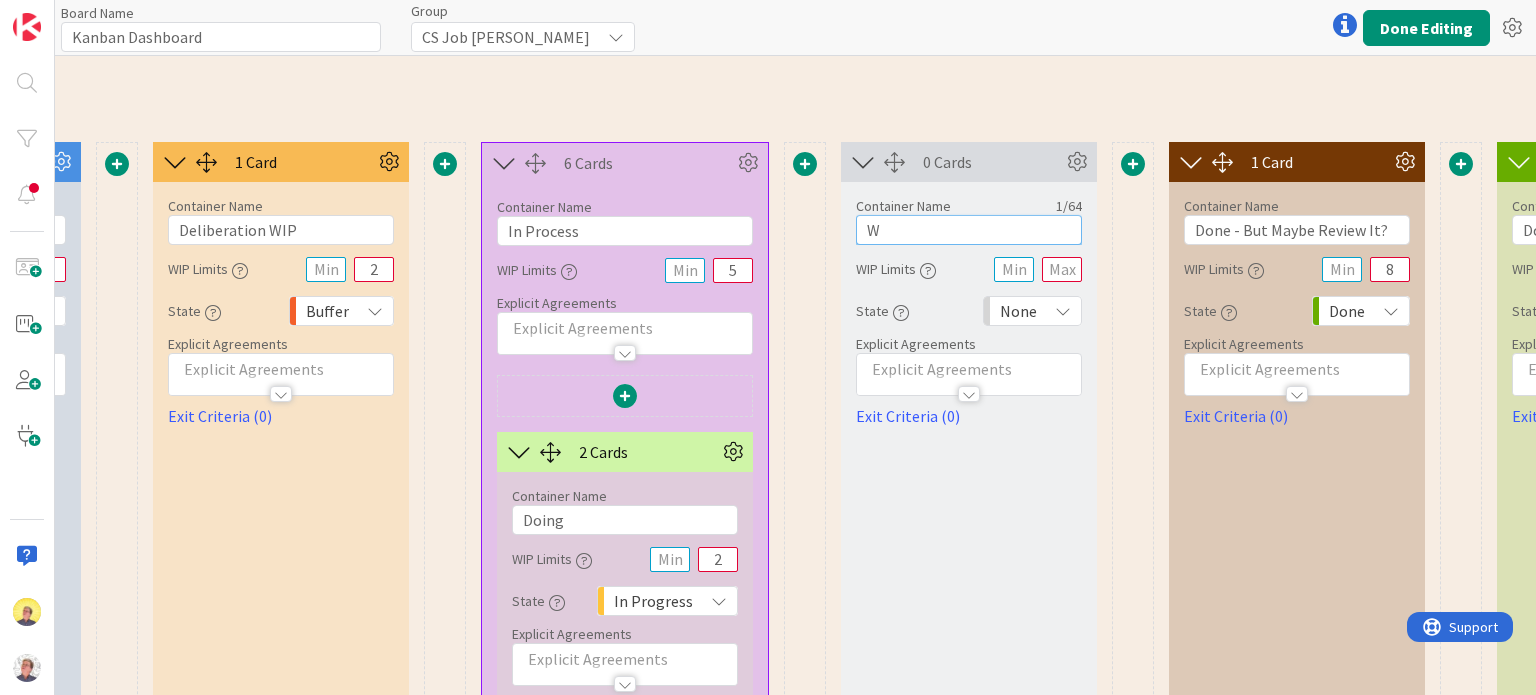 click on "W" at bounding box center (969, 230) 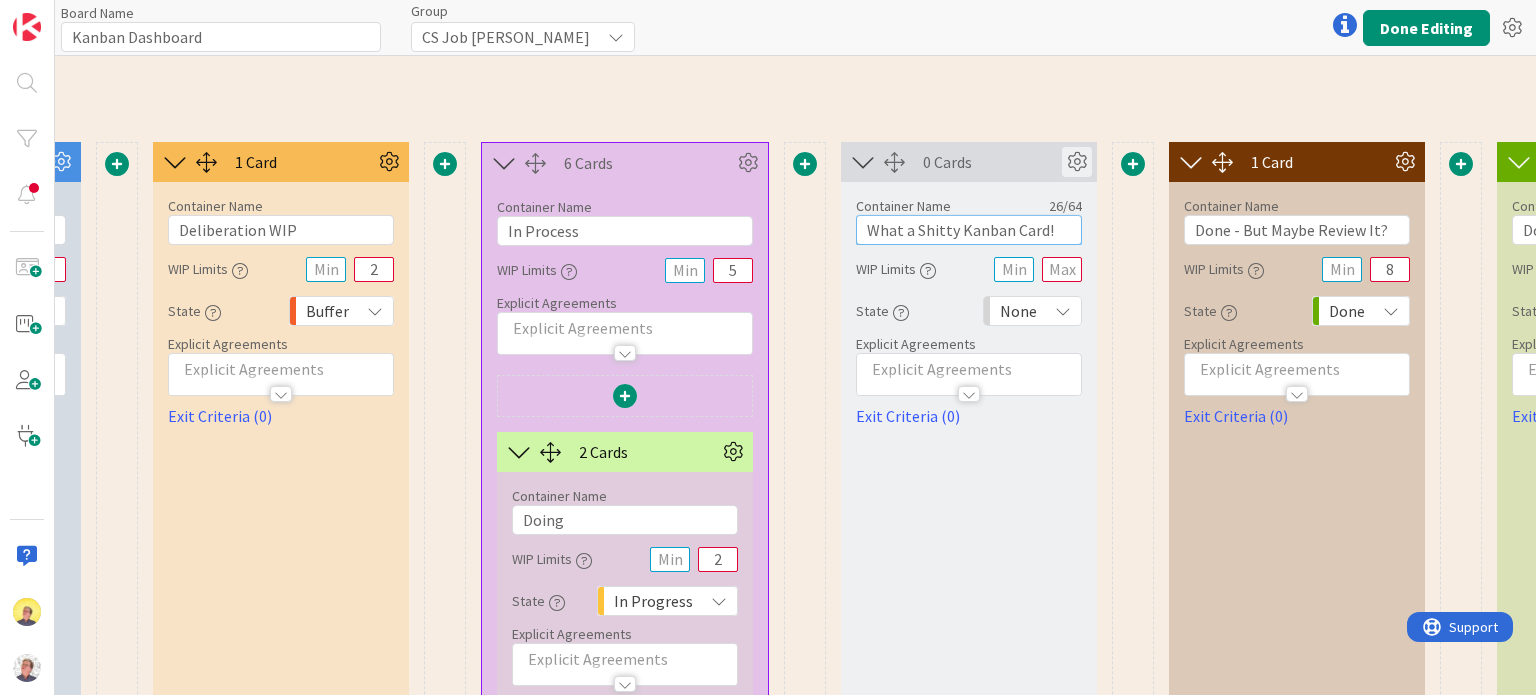 type on "What a Shitty Kanban Card!" 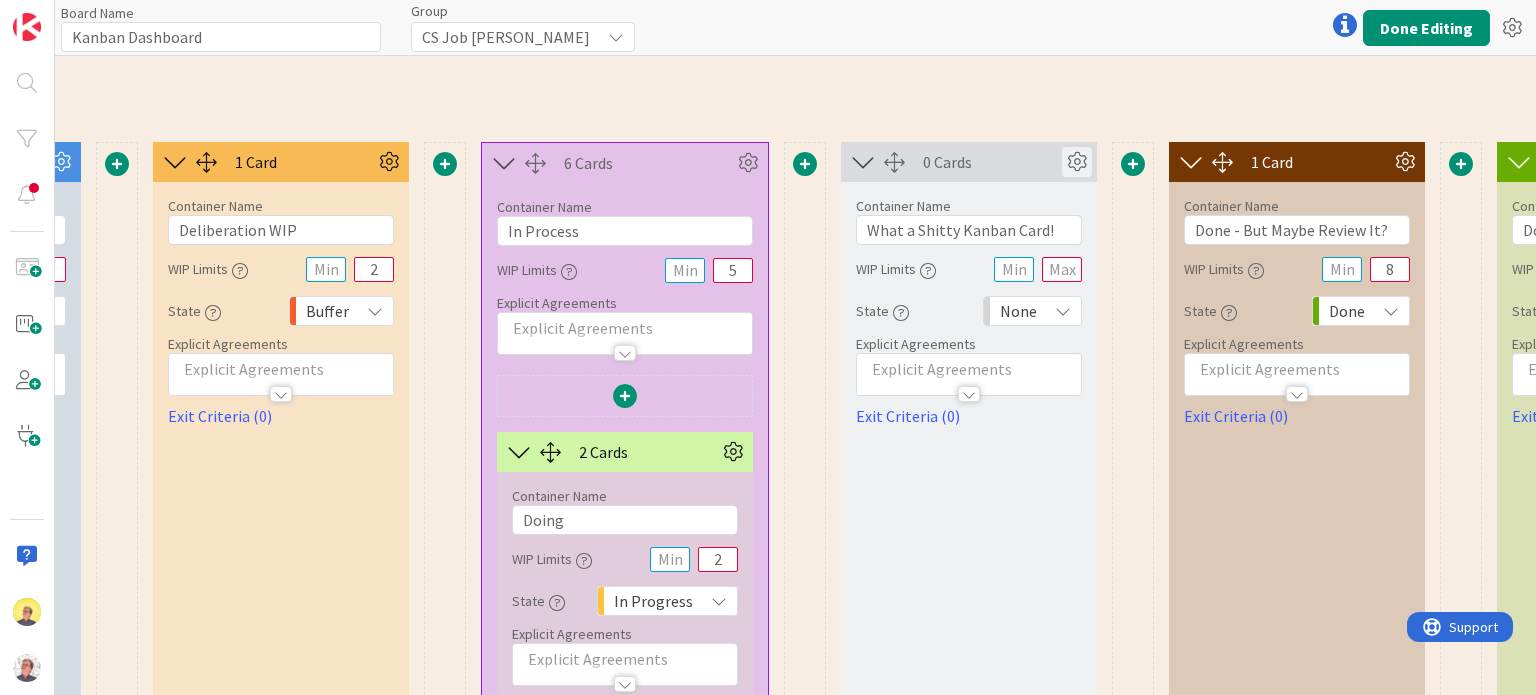 click at bounding box center [1077, 162] 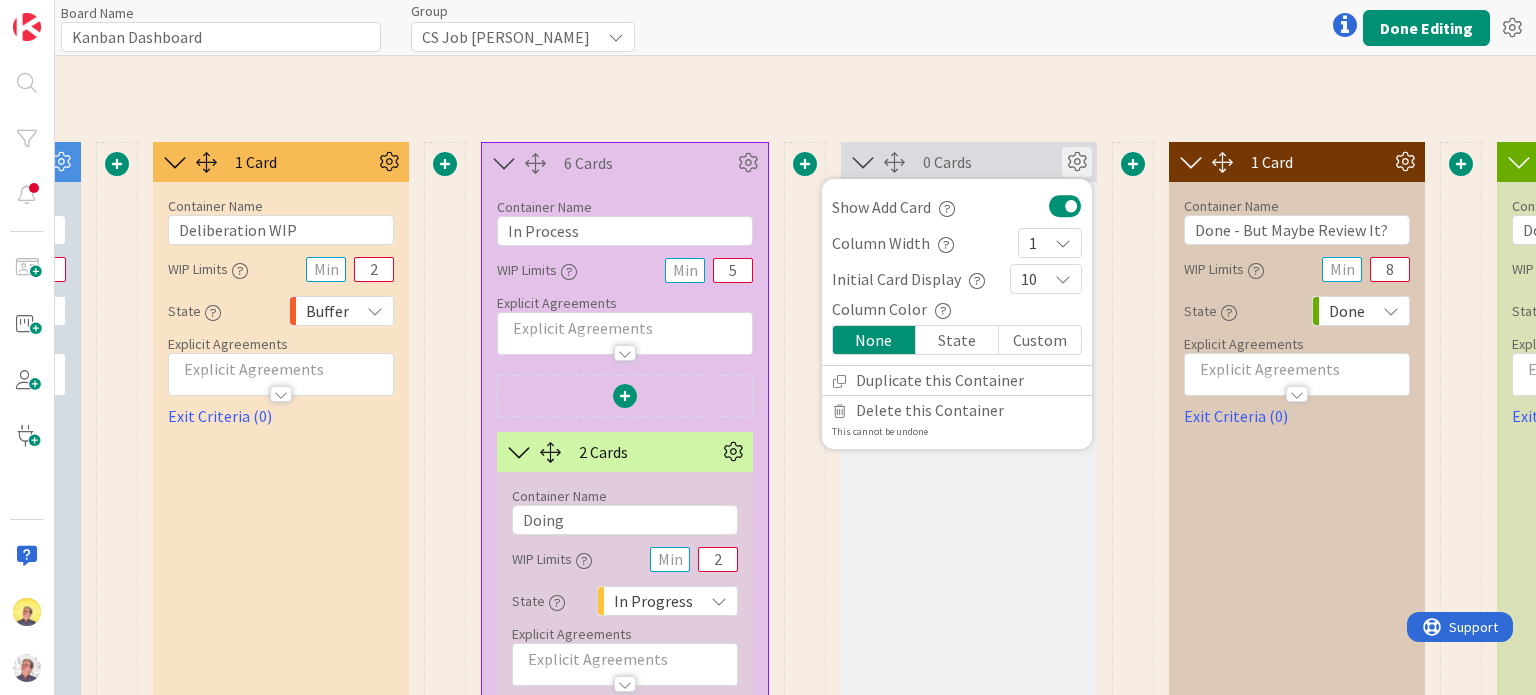 click on "Custom" at bounding box center (1040, 340) 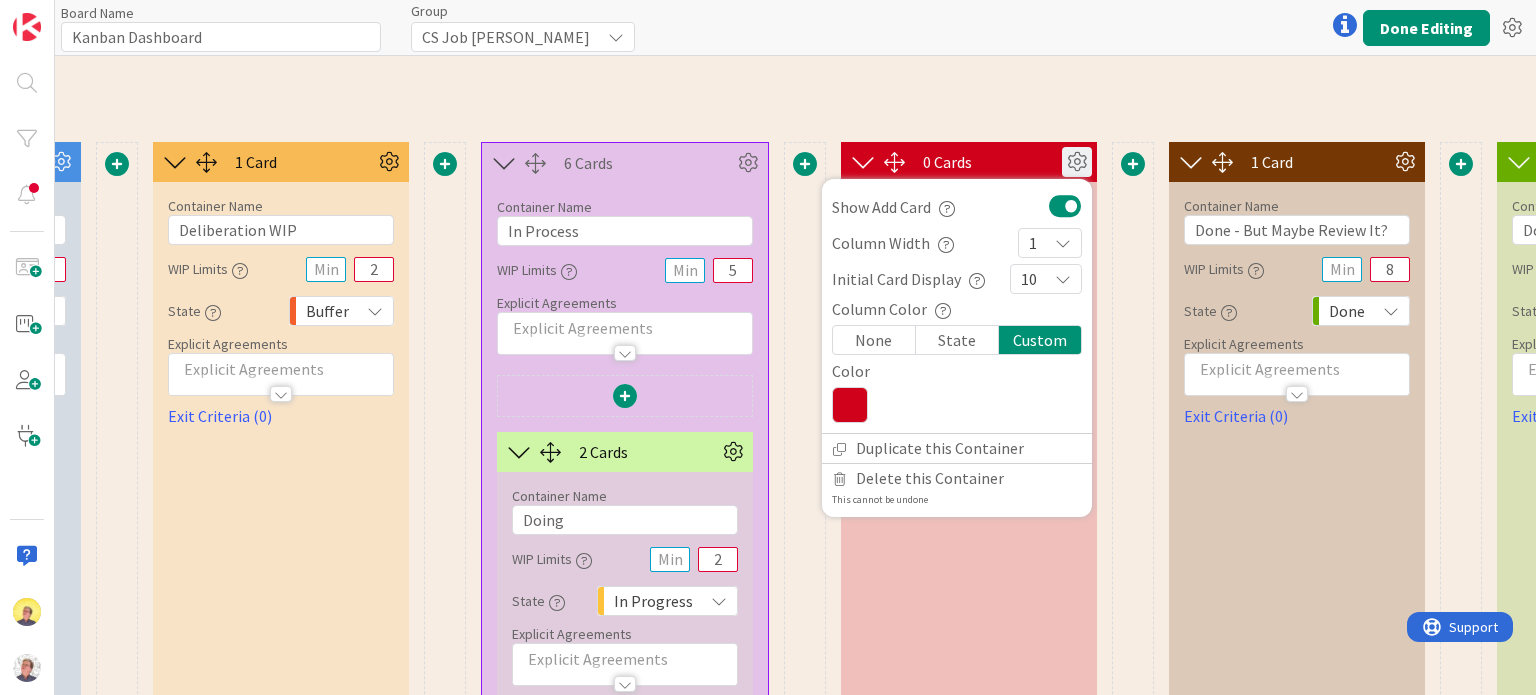 click on "Custom" at bounding box center (1040, 340) 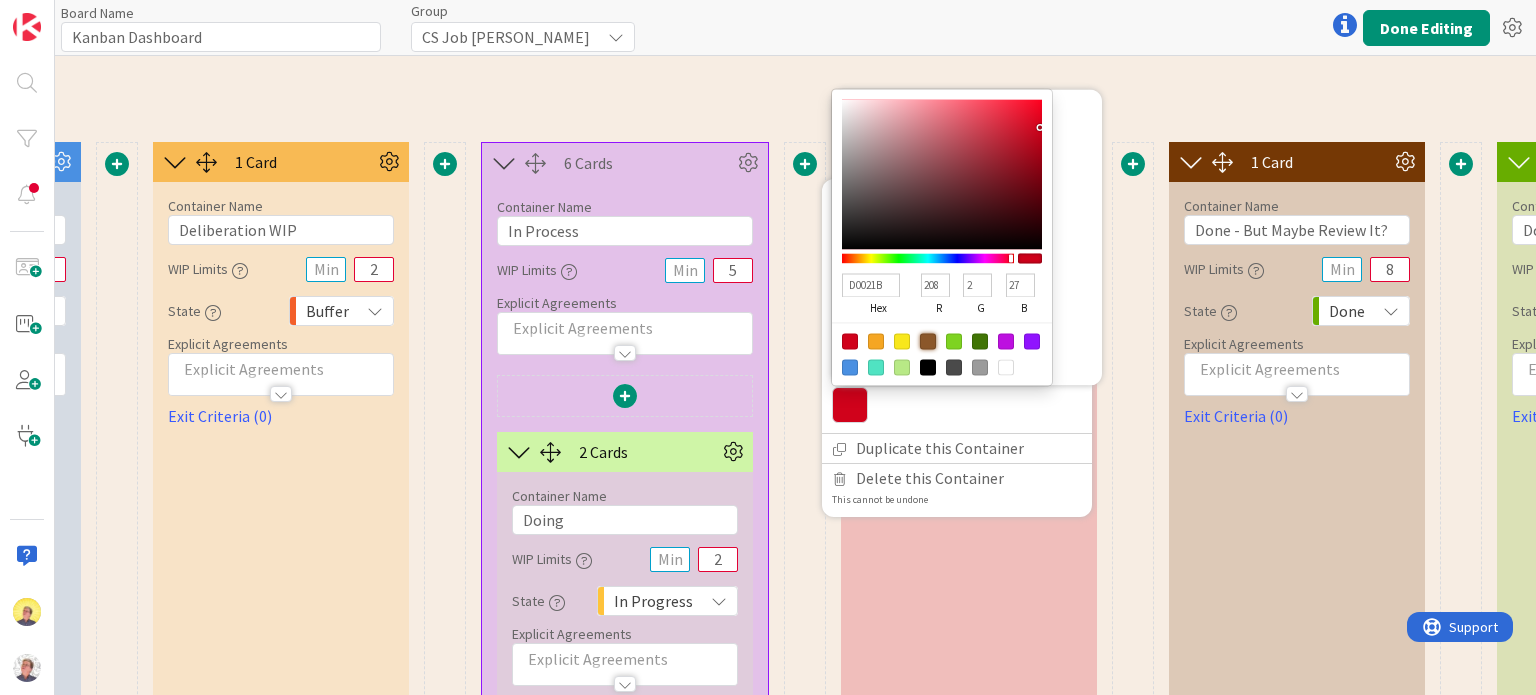 click at bounding box center (928, 341) 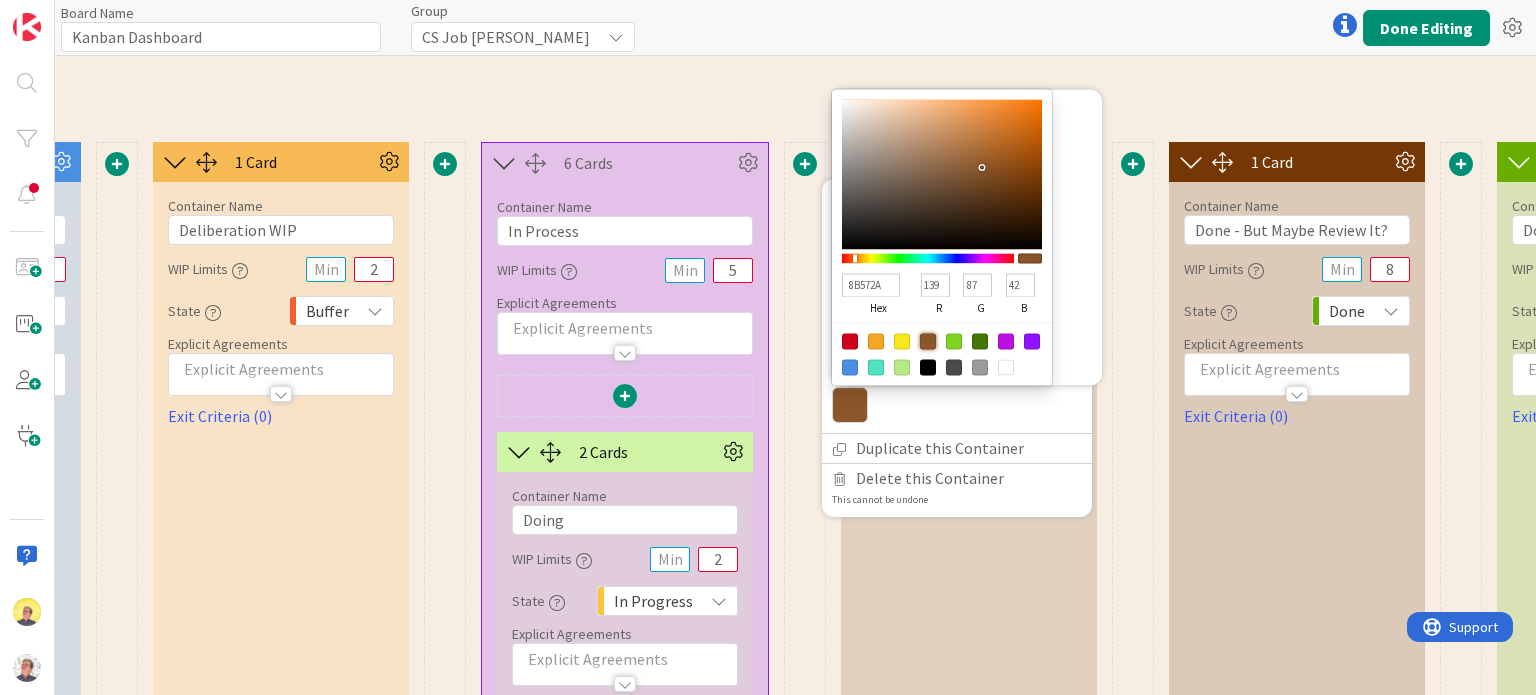 type on "69421F" 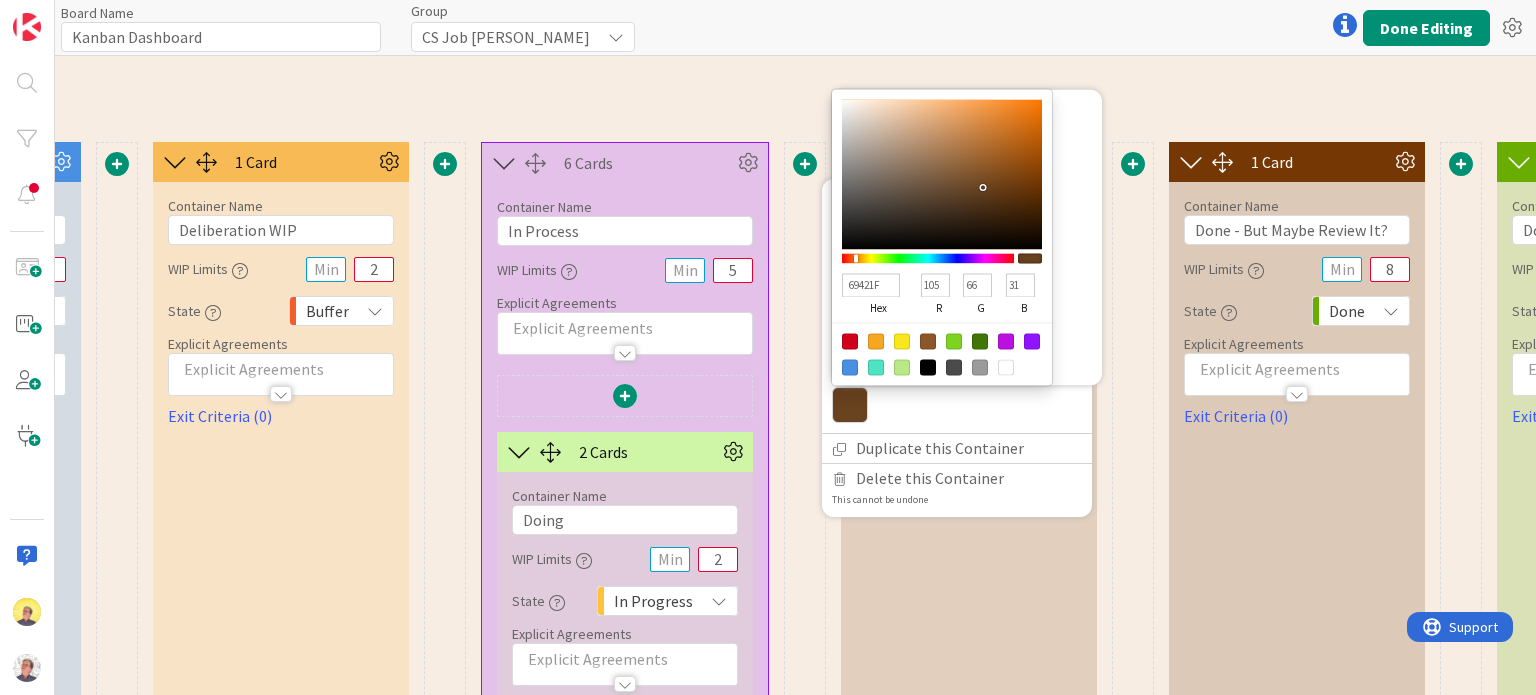click at bounding box center (942, 174) 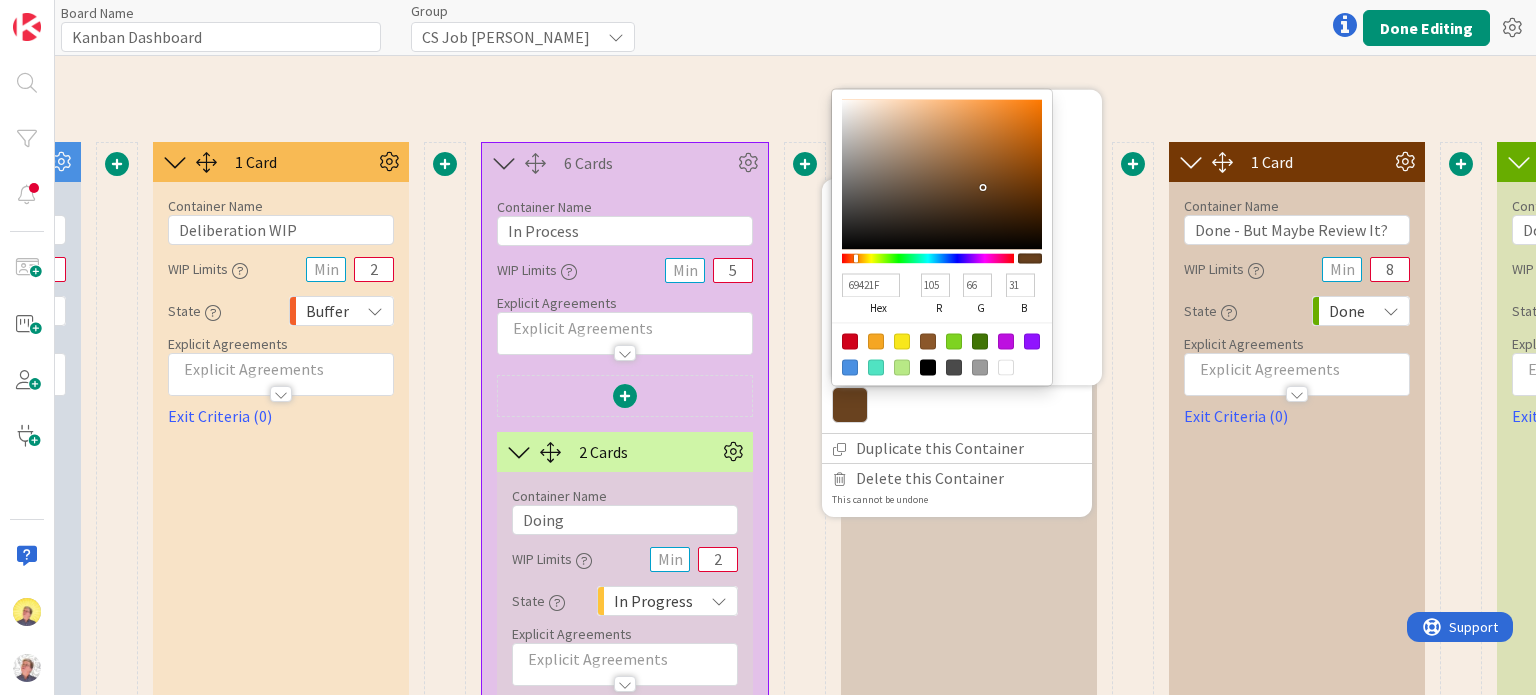 type on "64370F" 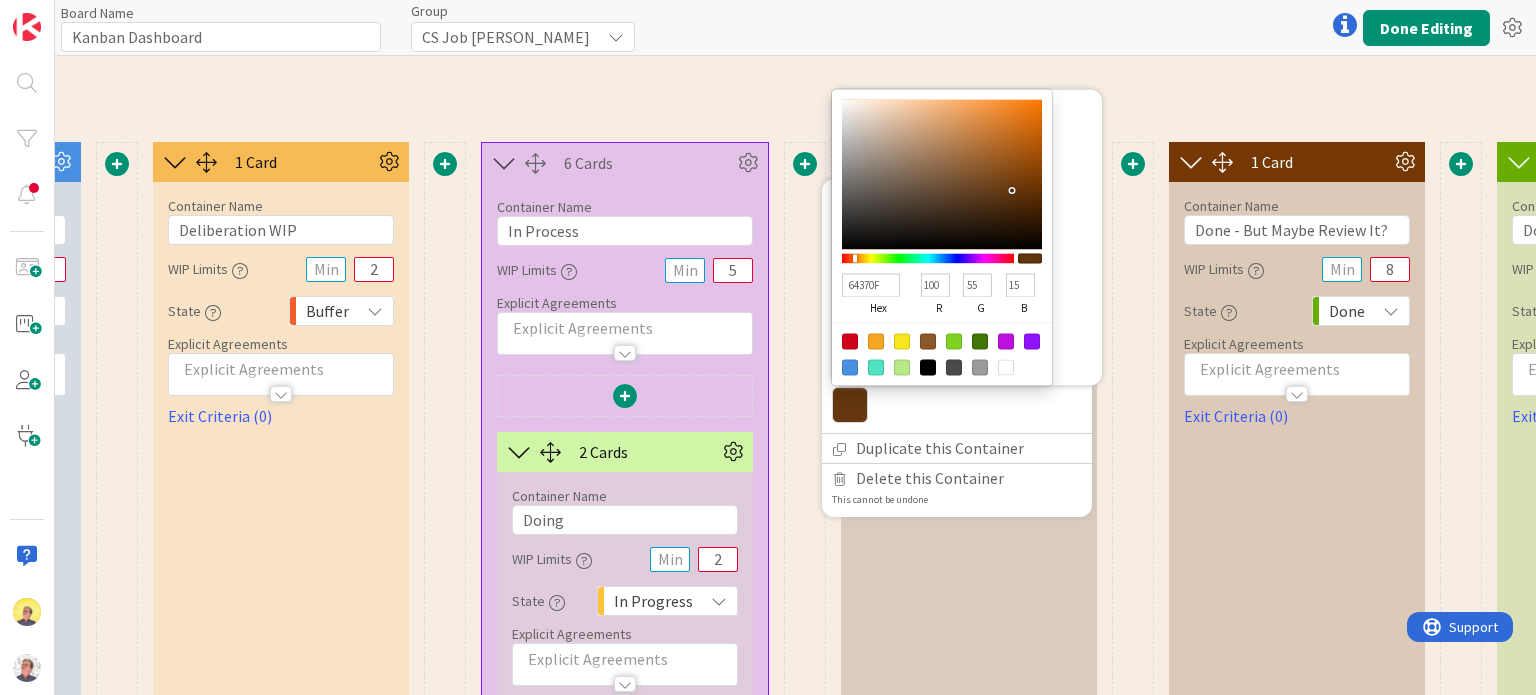 click at bounding box center (942, 174) 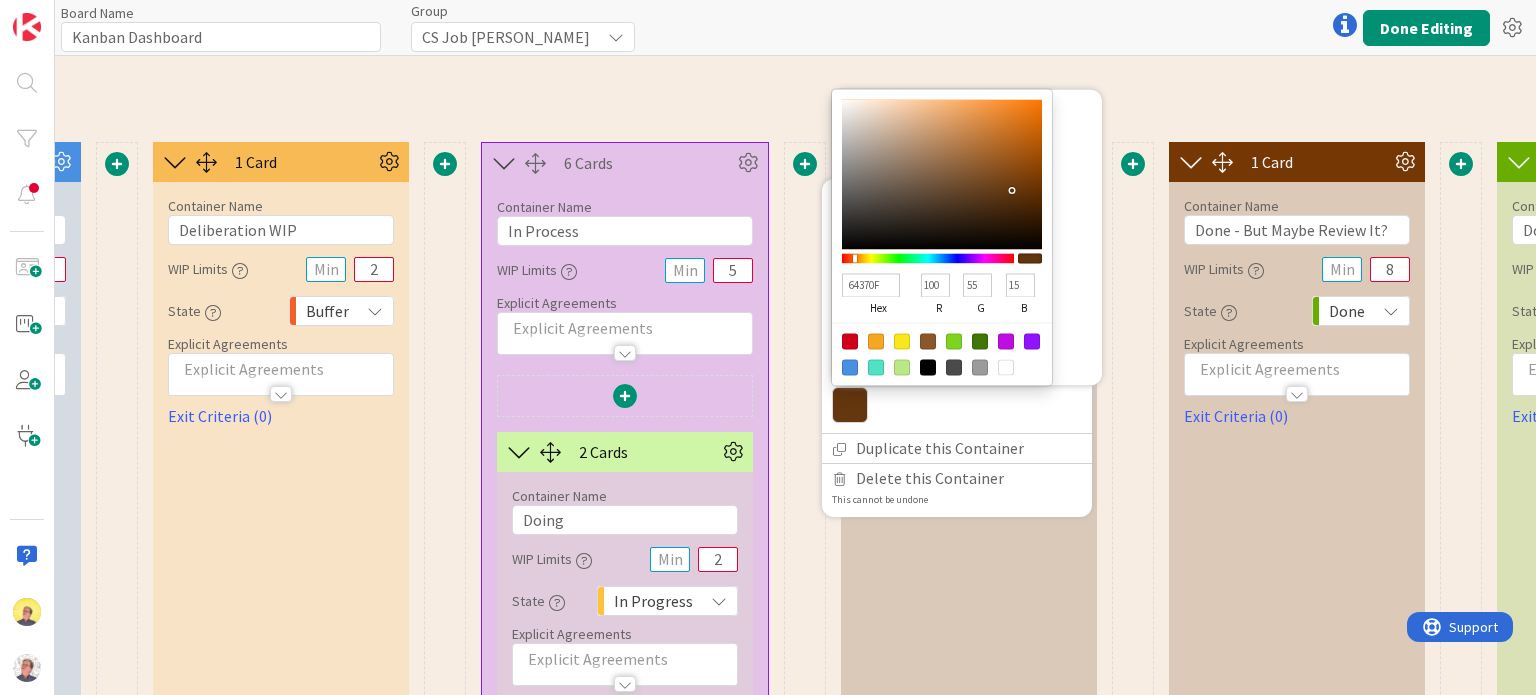click on "0 Cards Show Add Card Column Width 1 Initial Card Display 10 Column Color None State Custom Color 64370F hex 100 r 55 g 15 b 100 a Duplicate this Container Delete this Container This cannot be undone Container Name 26 / 64 What a Shitty Kanban Card! WIP Limits State None Explicit Agreements Exit Criteria (0)" at bounding box center (969, 915) 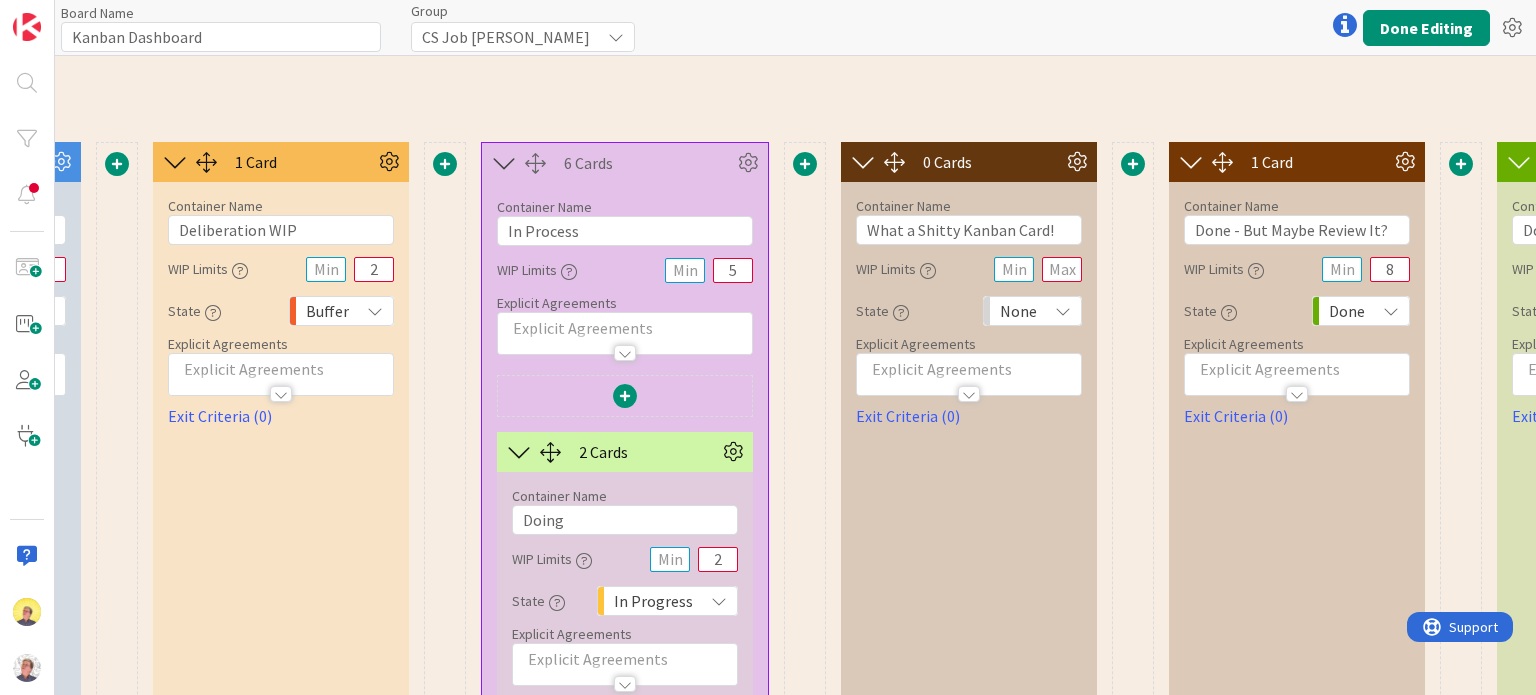 click on "1 Card" at bounding box center (1297, 162) 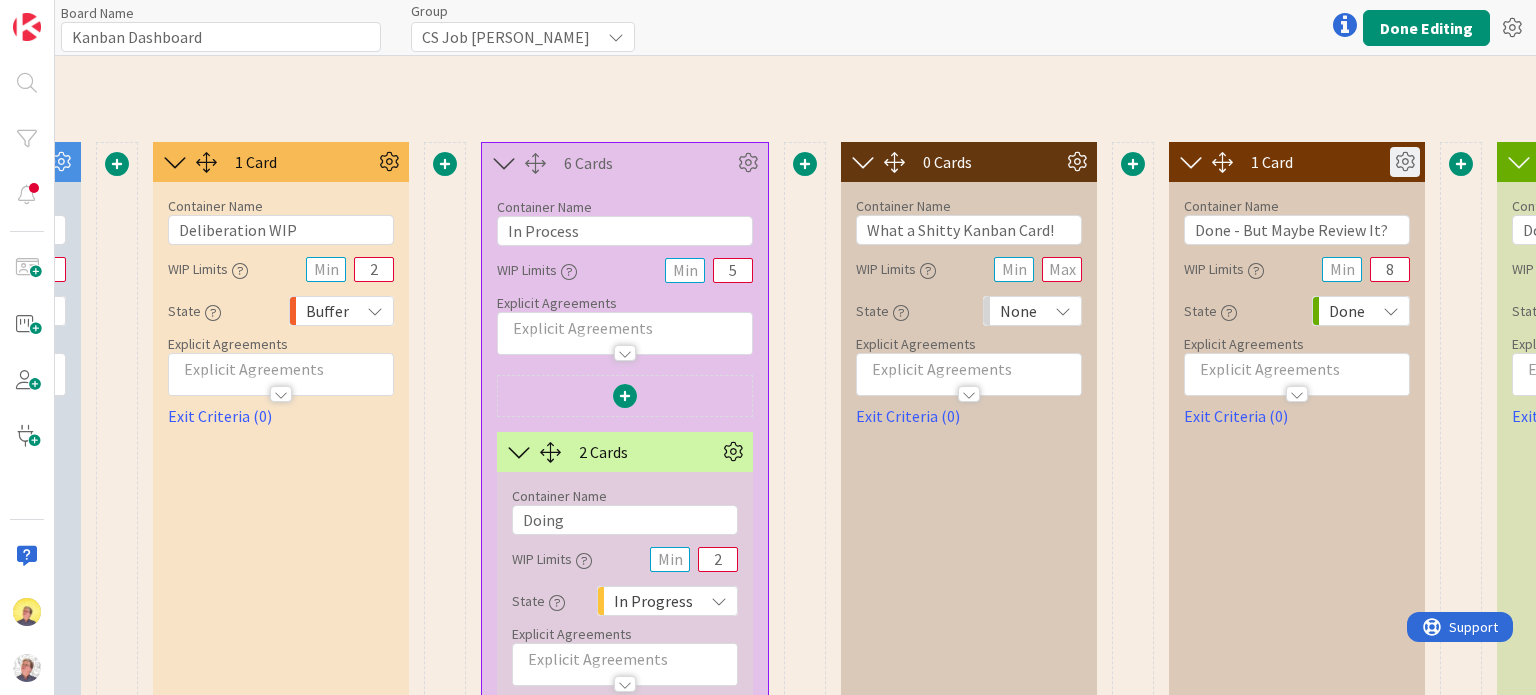 click at bounding box center (1405, 162) 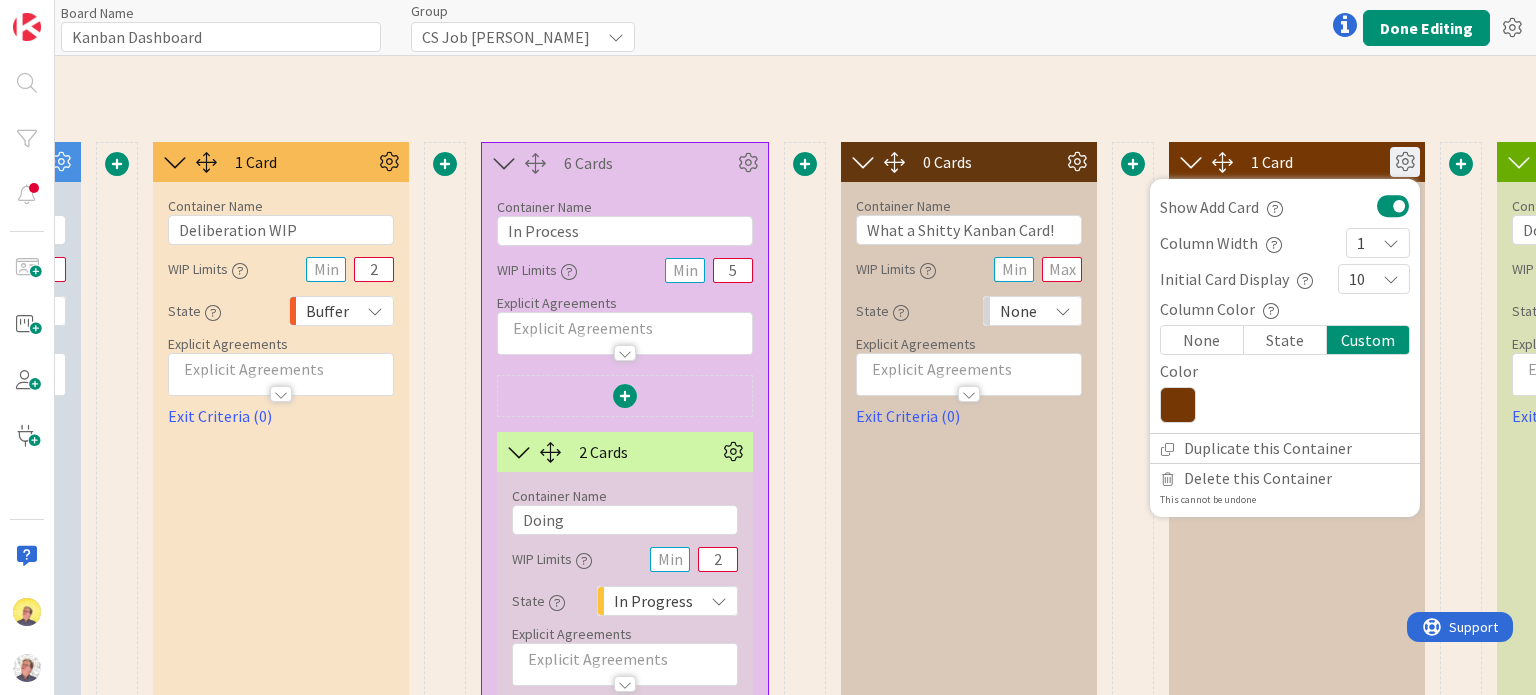 click at bounding box center (1178, 405) 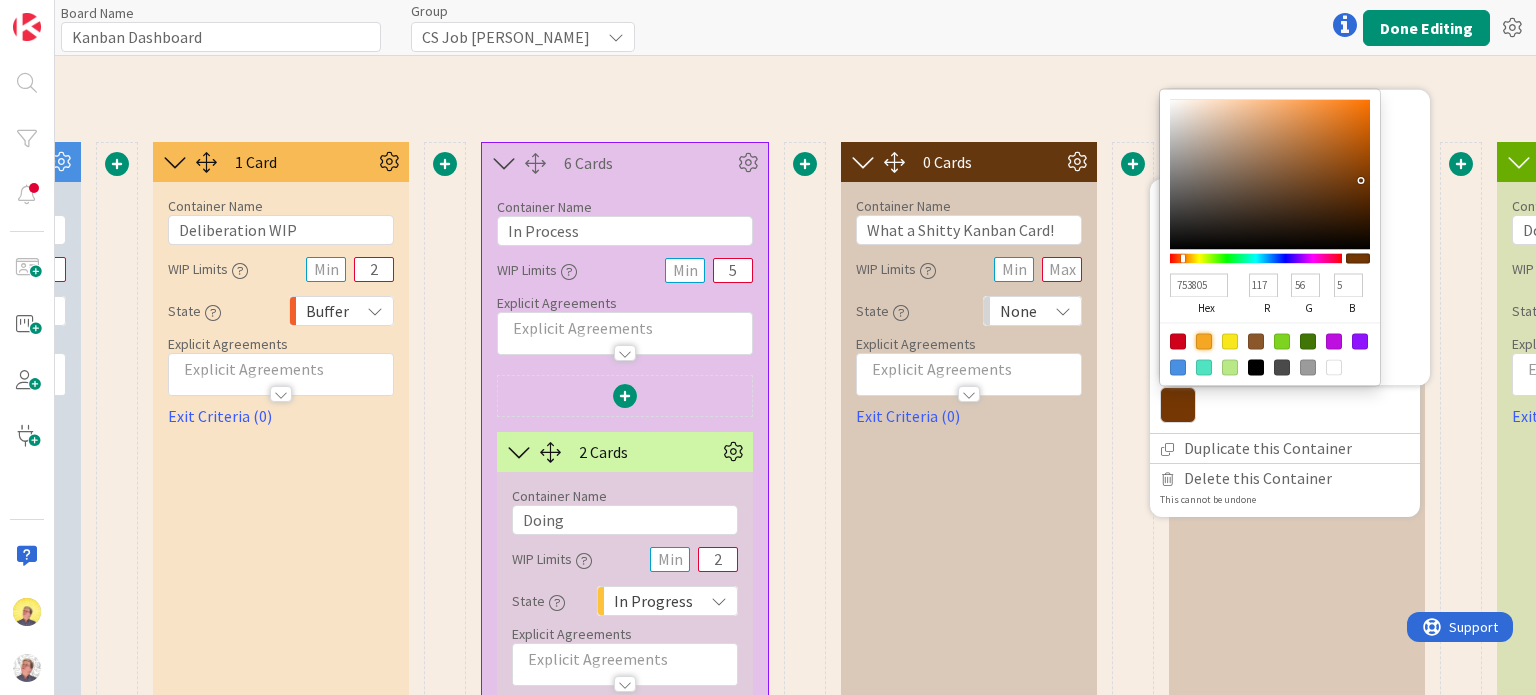 click at bounding box center (1204, 341) 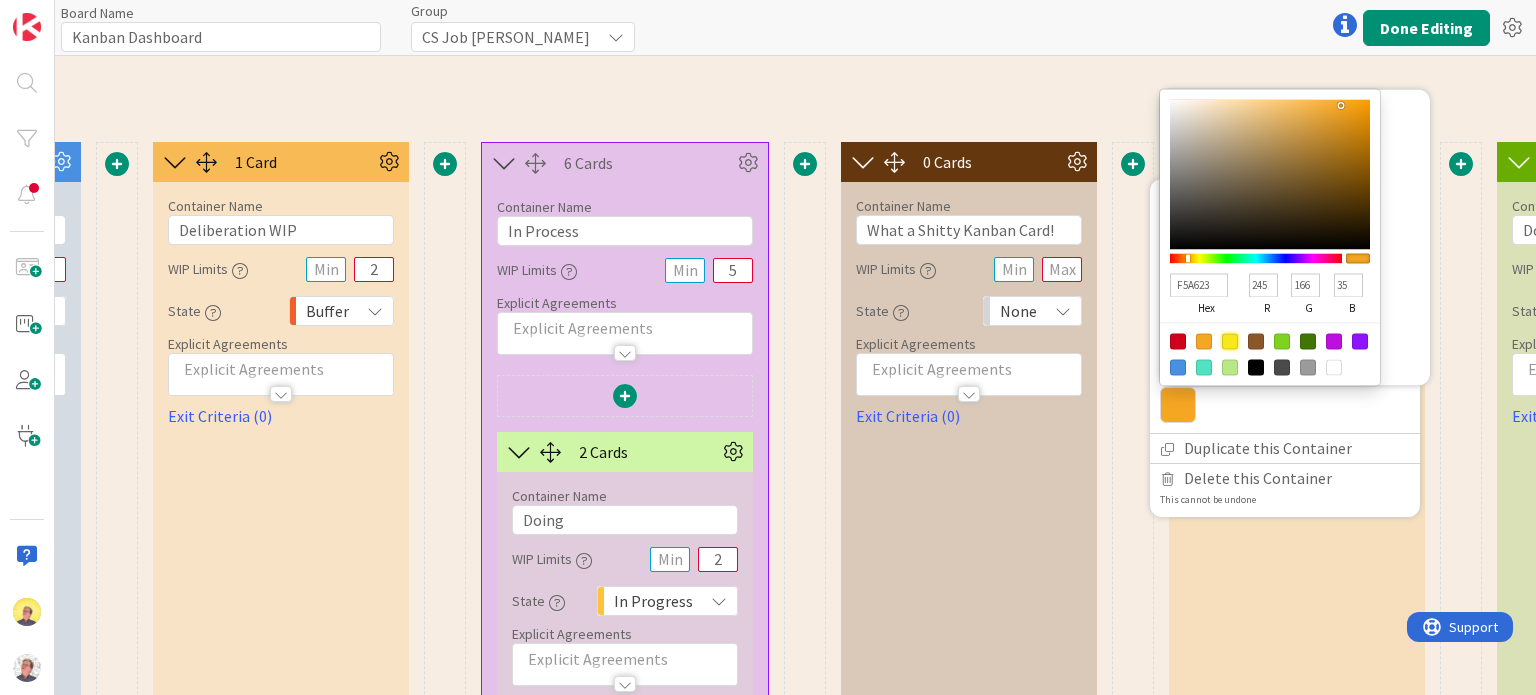 click at bounding box center [1230, 341] 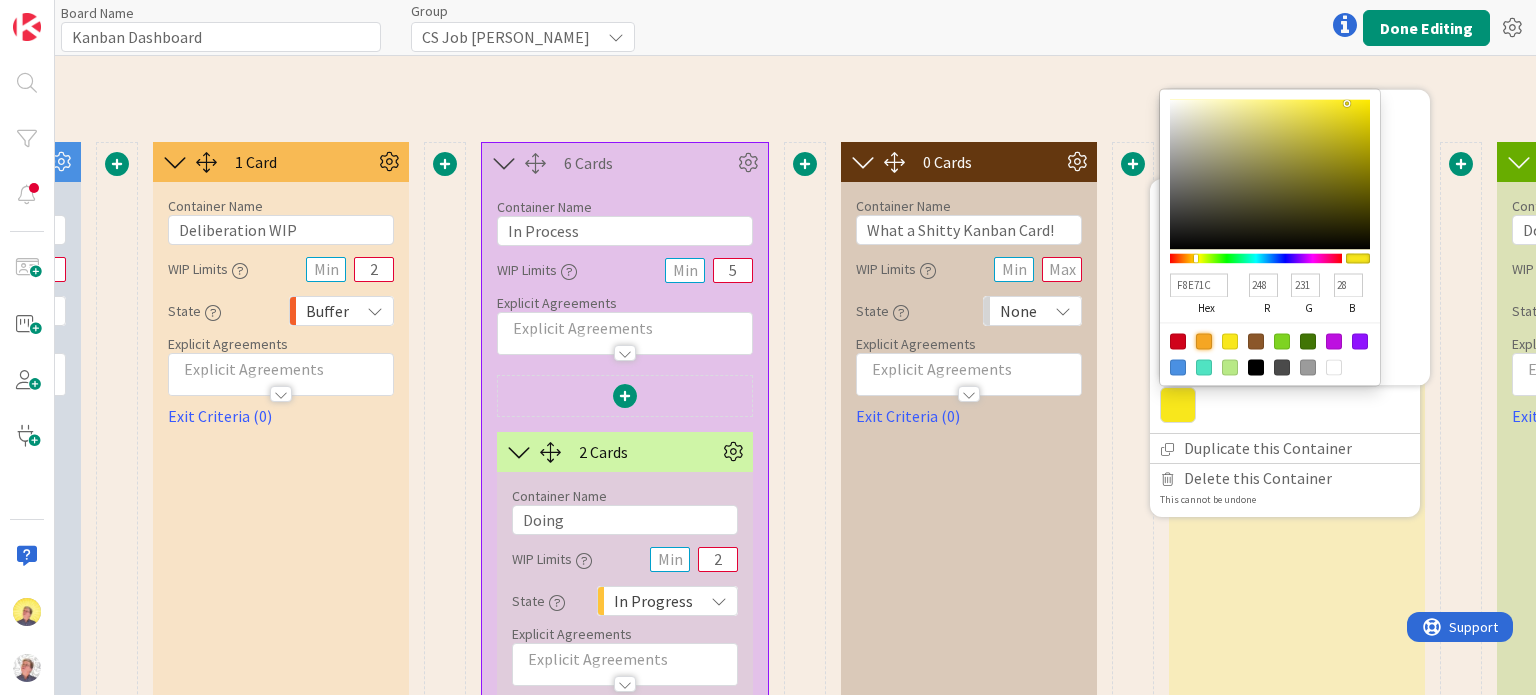click at bounding box center (1204, 341) 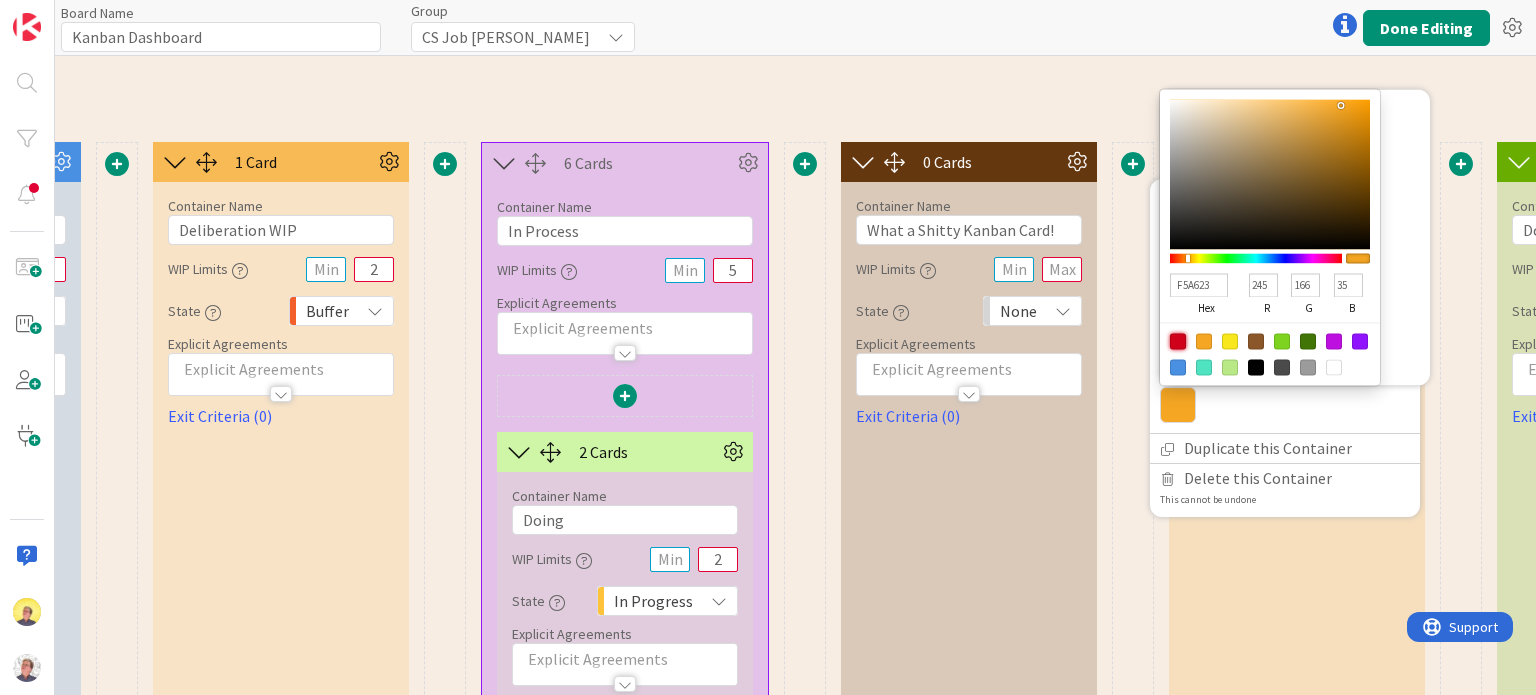 click at bounding box center [1178, 341] 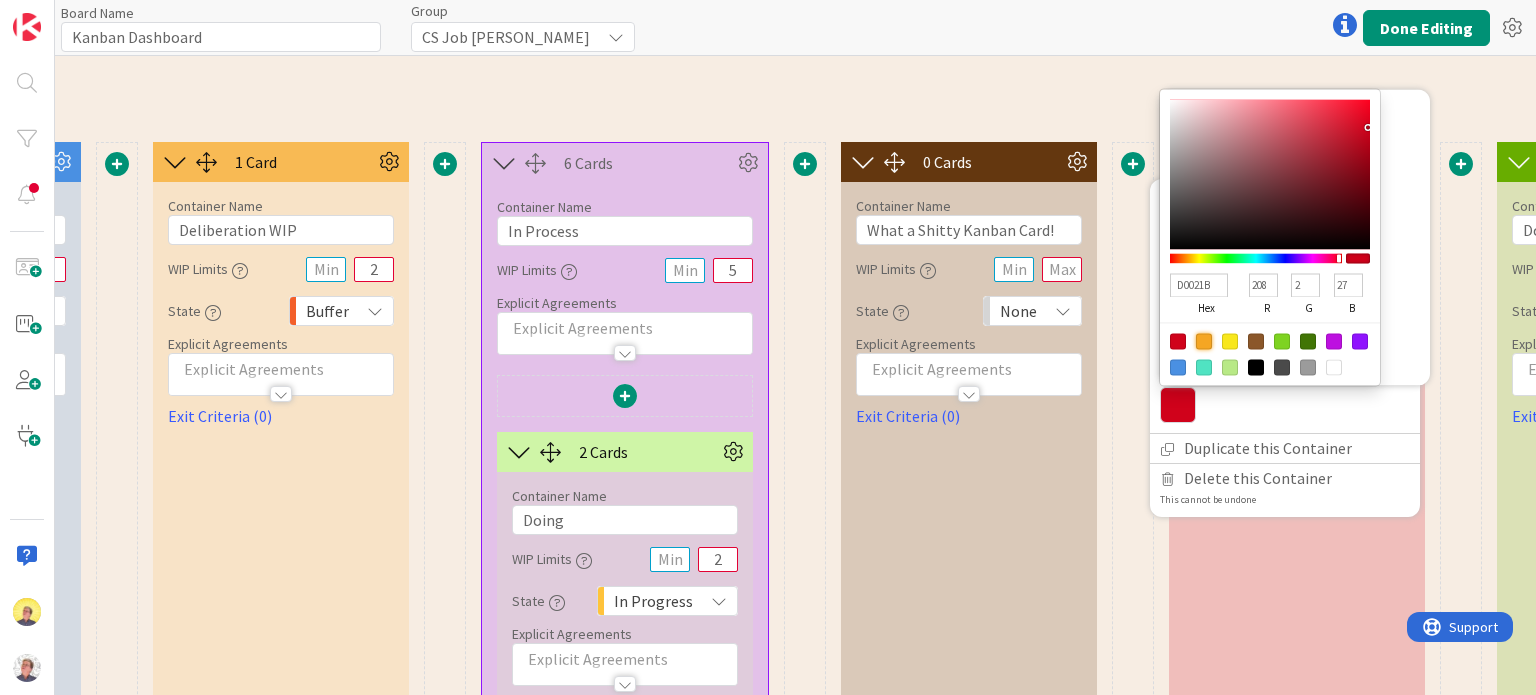 click at bounding box center (1204, 341) 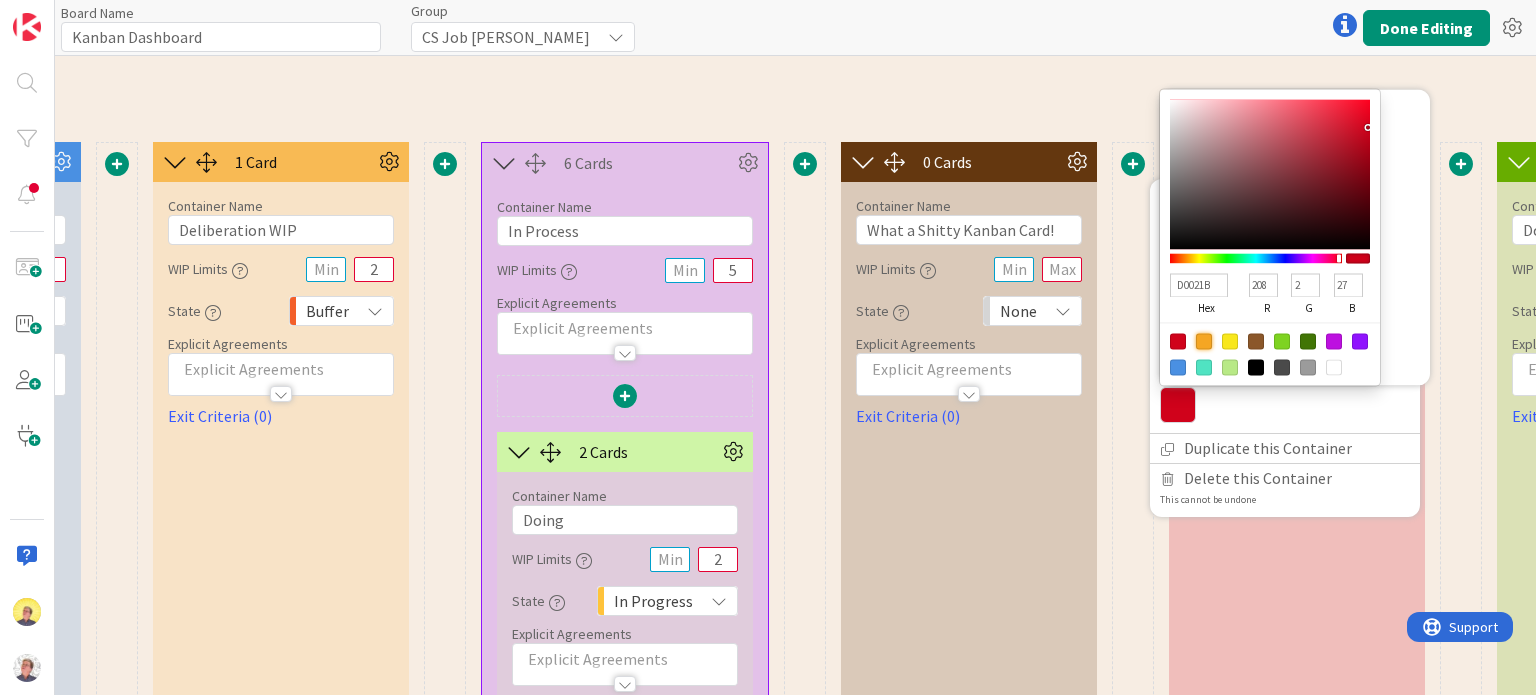 type on "F5A623" 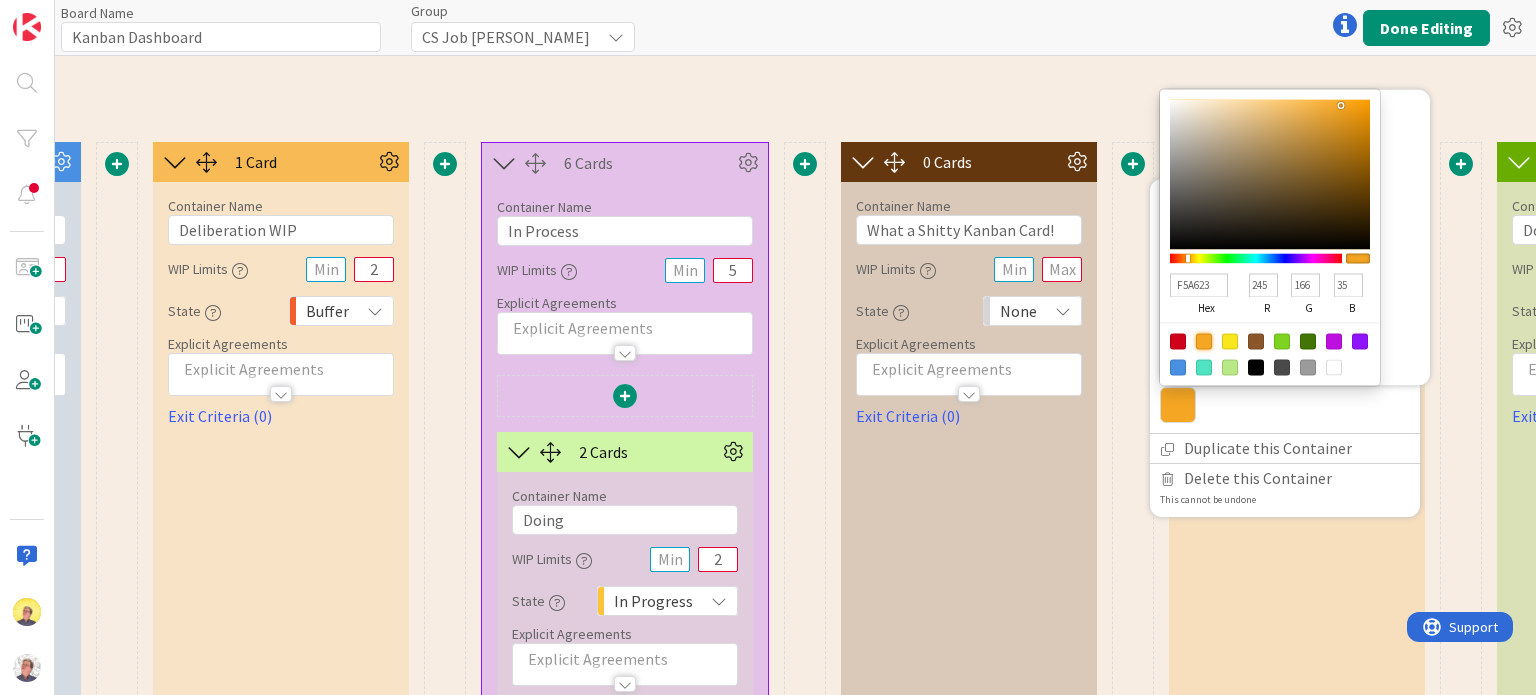 type on "E9B662" 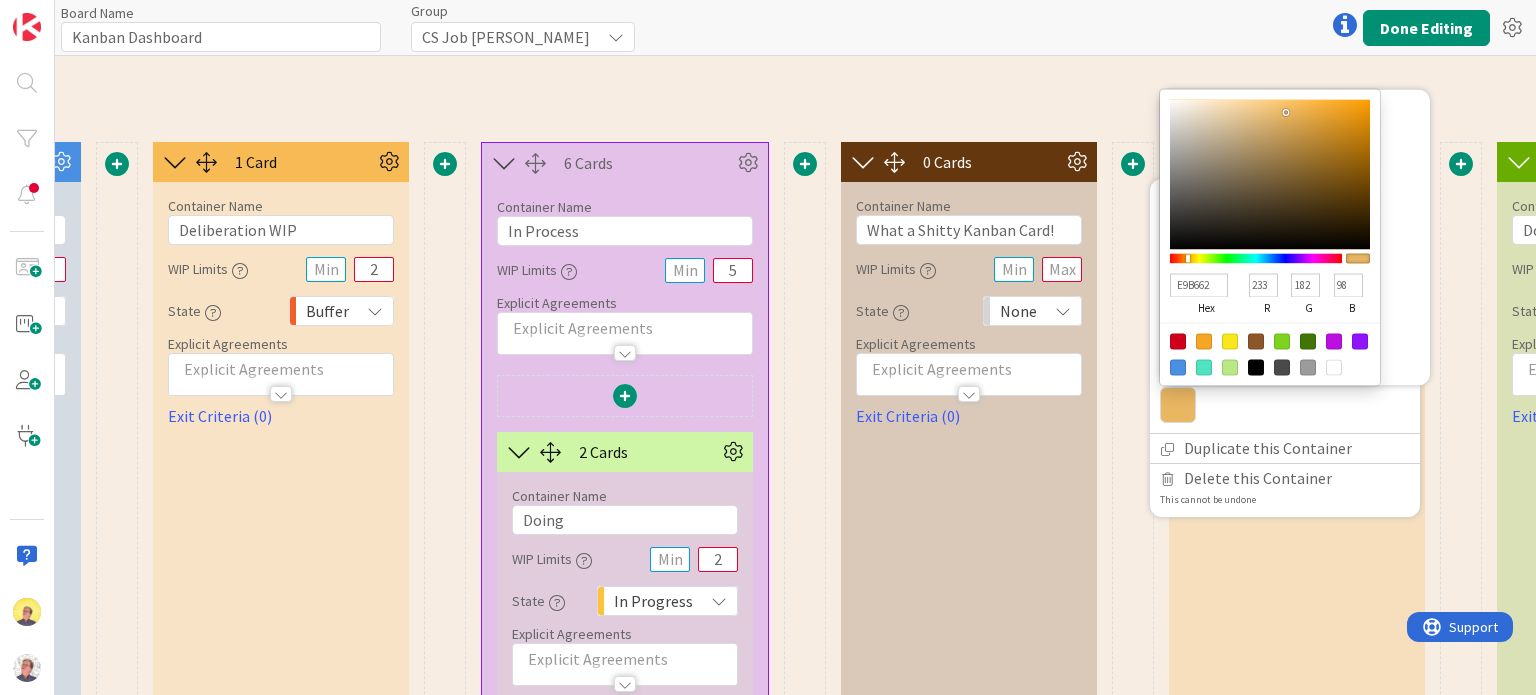 click at bounding box center (1270, 174) 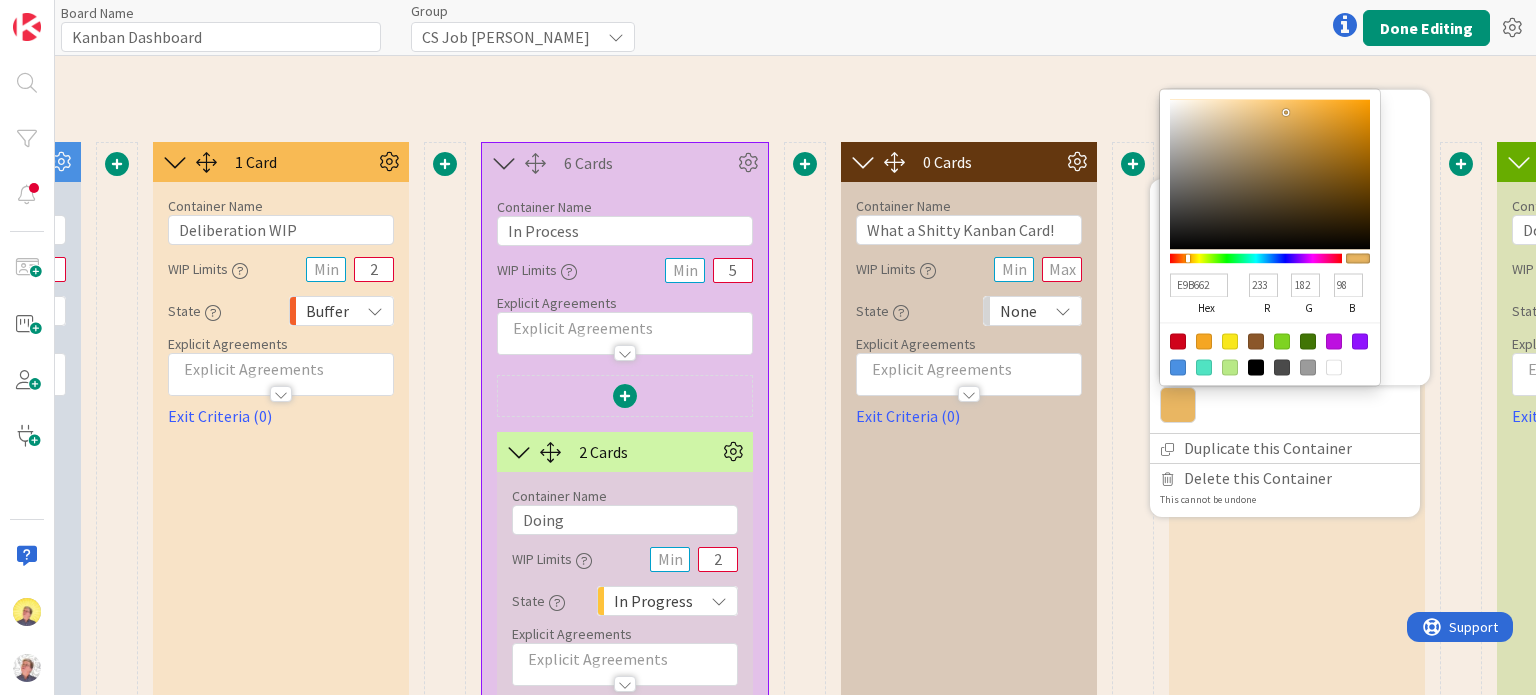 type on "F39D11" 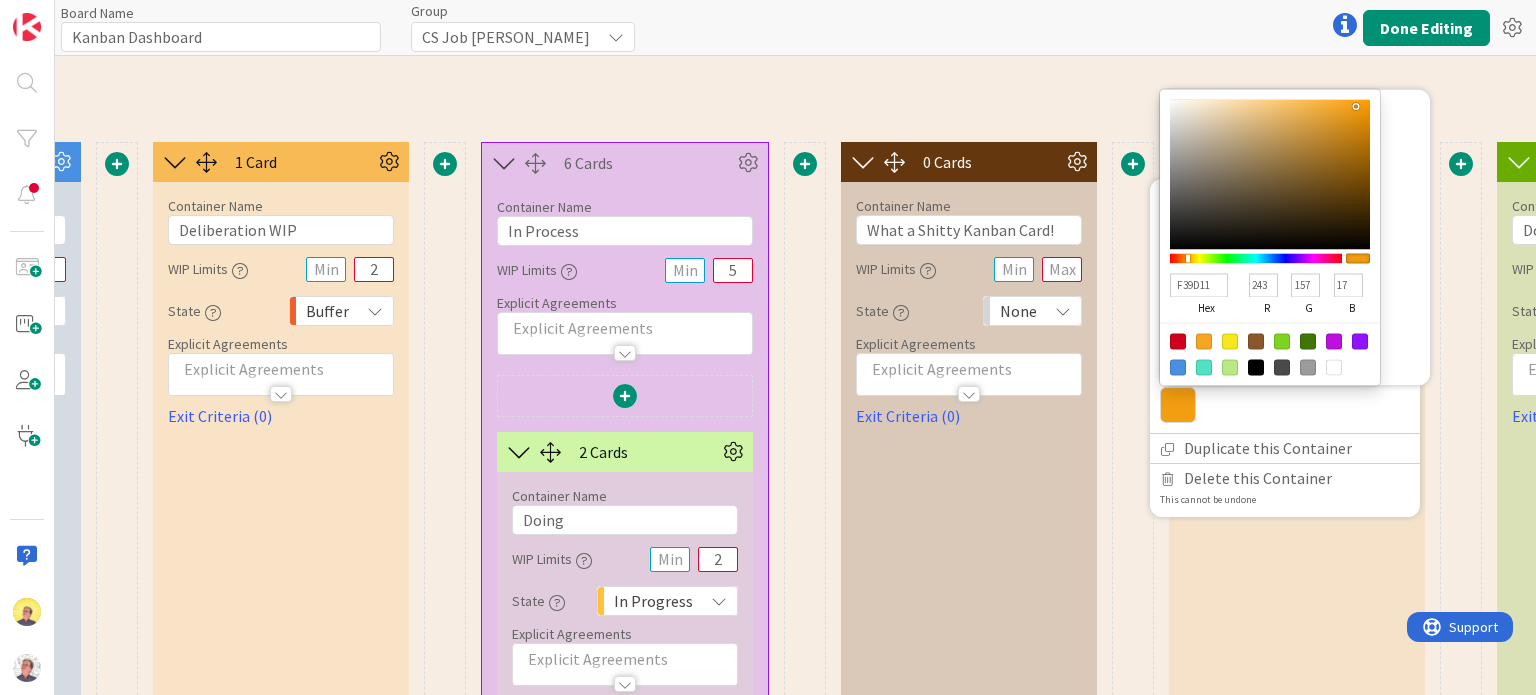 click at bounding box center (1270, 174) 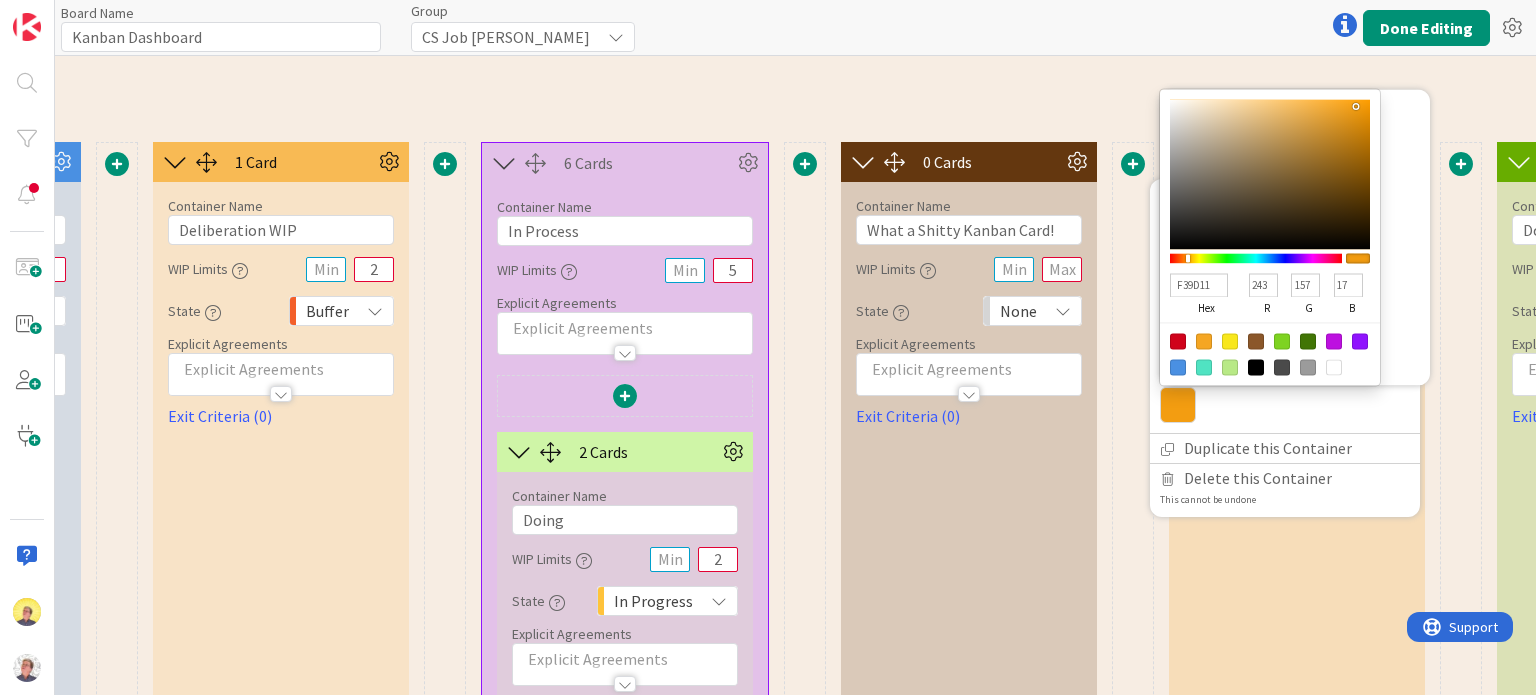 click at bounding box center (1461, 915) 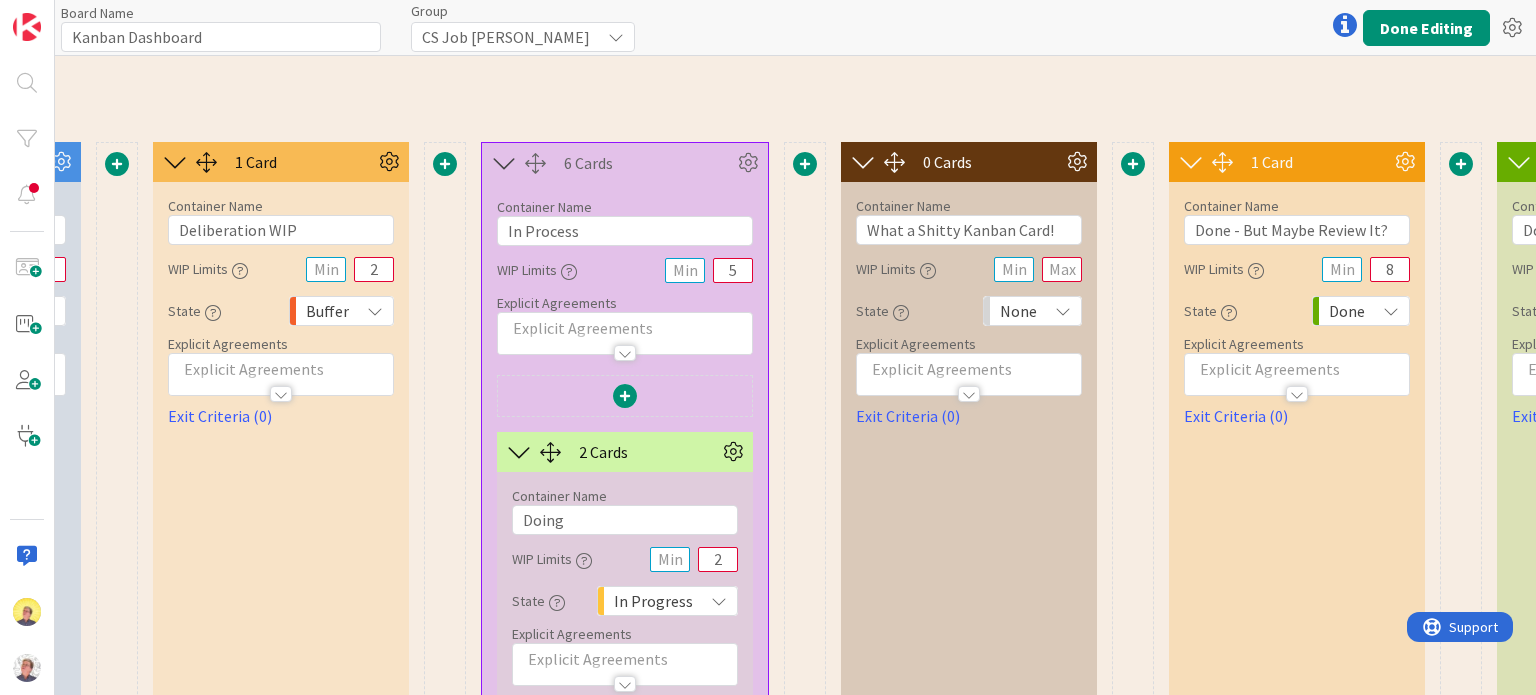 click on "Container Name 21 / 64 Supporting Activities WIP Limits Explicit Agreements" at bounding box center (-571, 36) 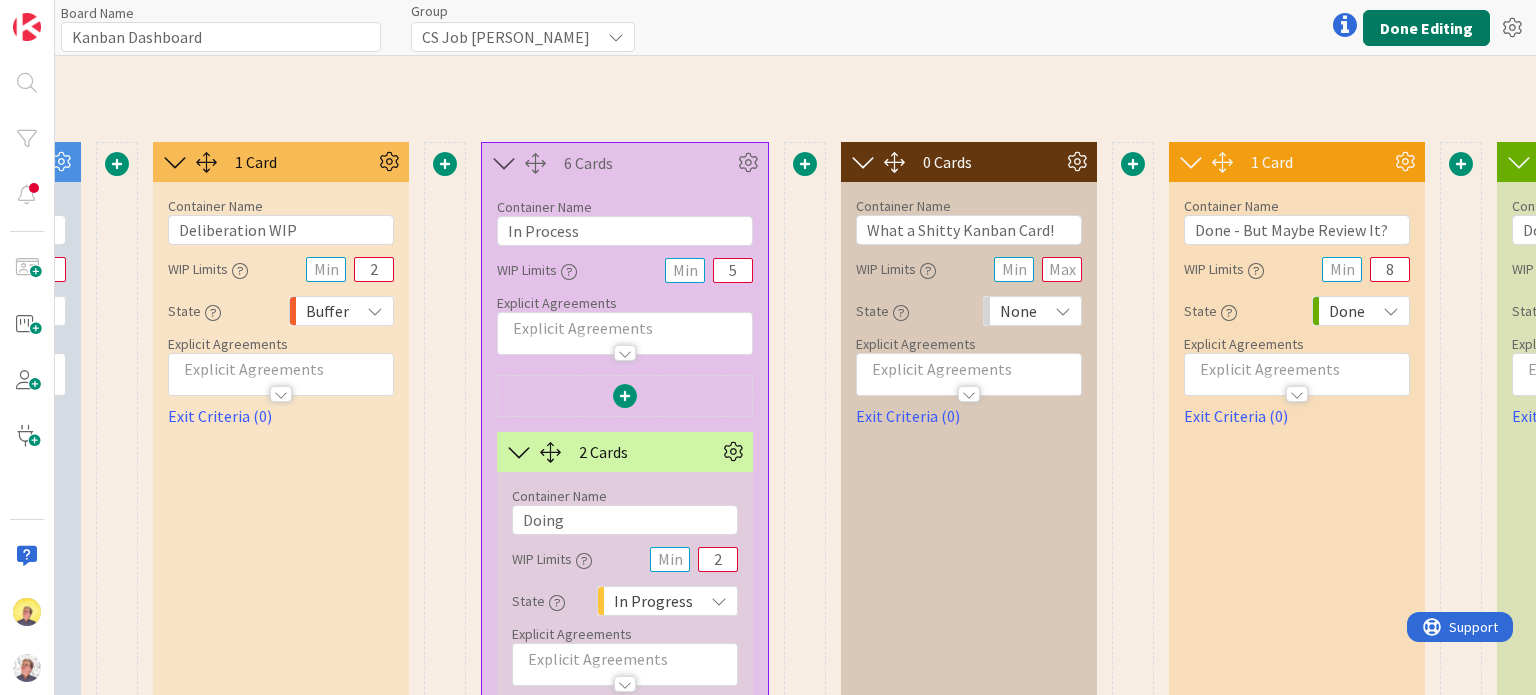 click on "Done Editing" at bounding box center [1426, 28] 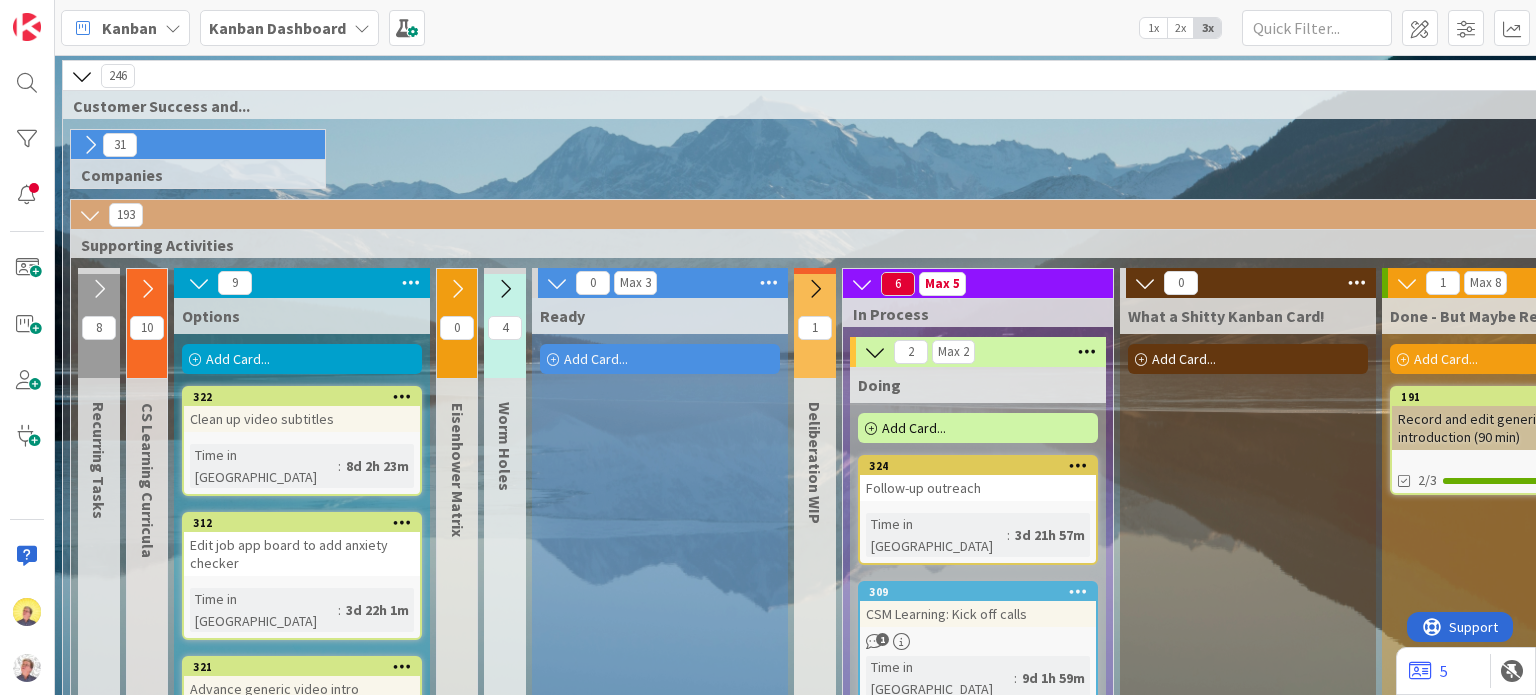 scroll, scrollTop: 0, scrollLeft: 0, axis: both 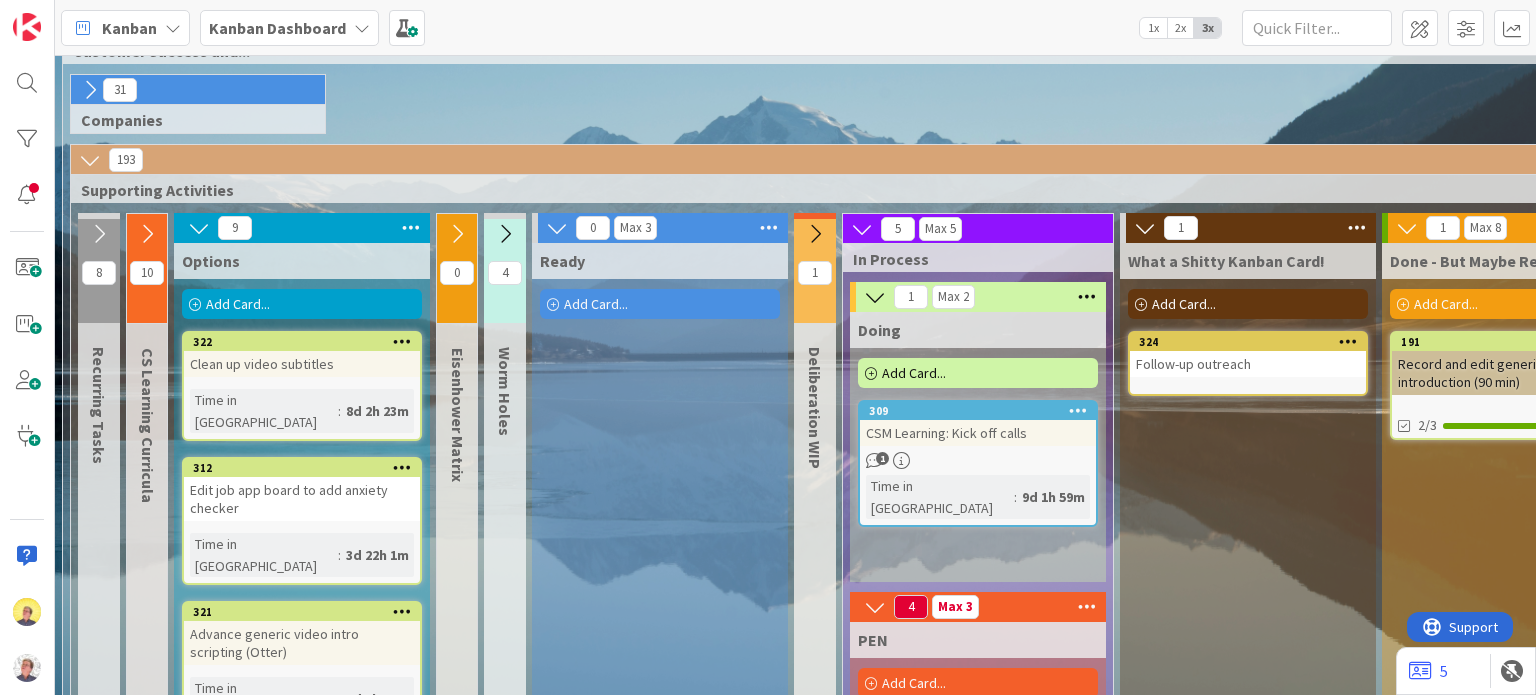 click at bounding box center [1145, 228] 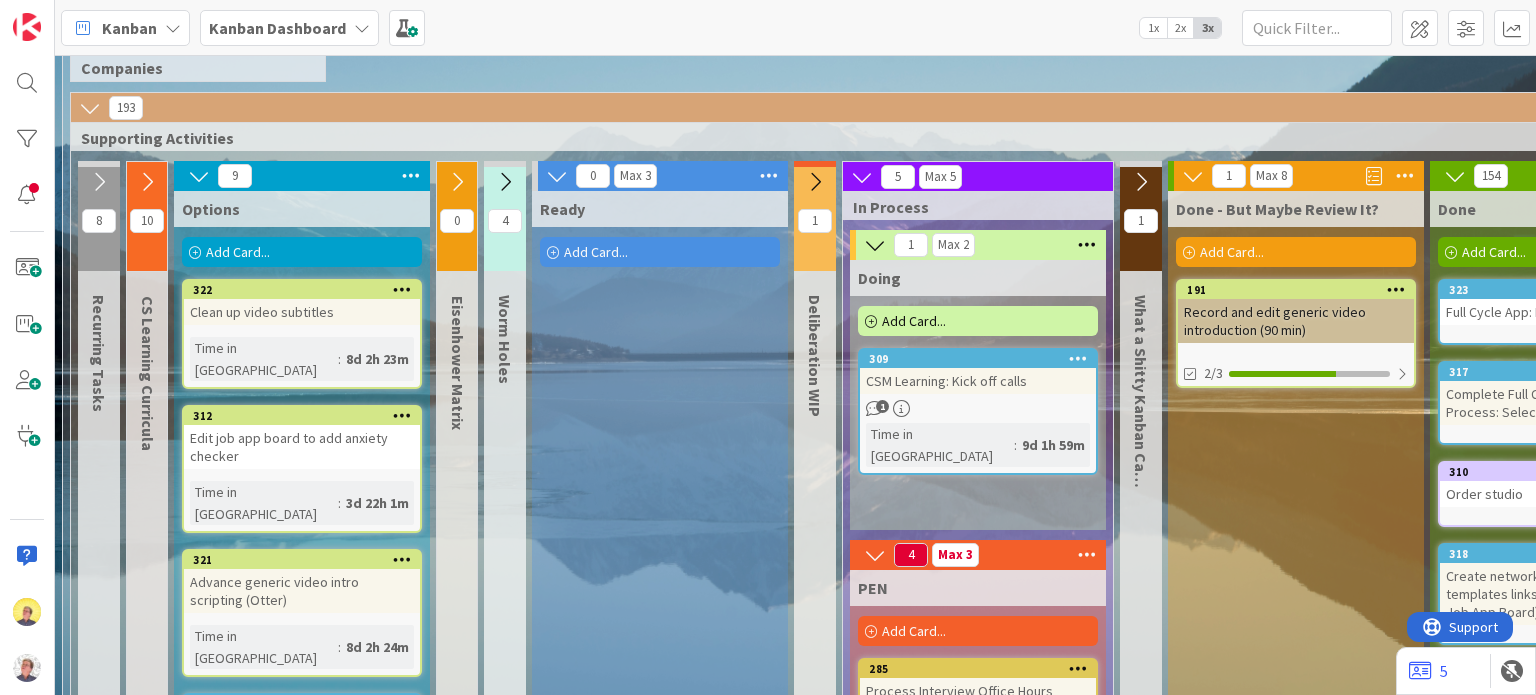 scroll, scrollTop: 108, scrollLeft: 0, axis: vertical 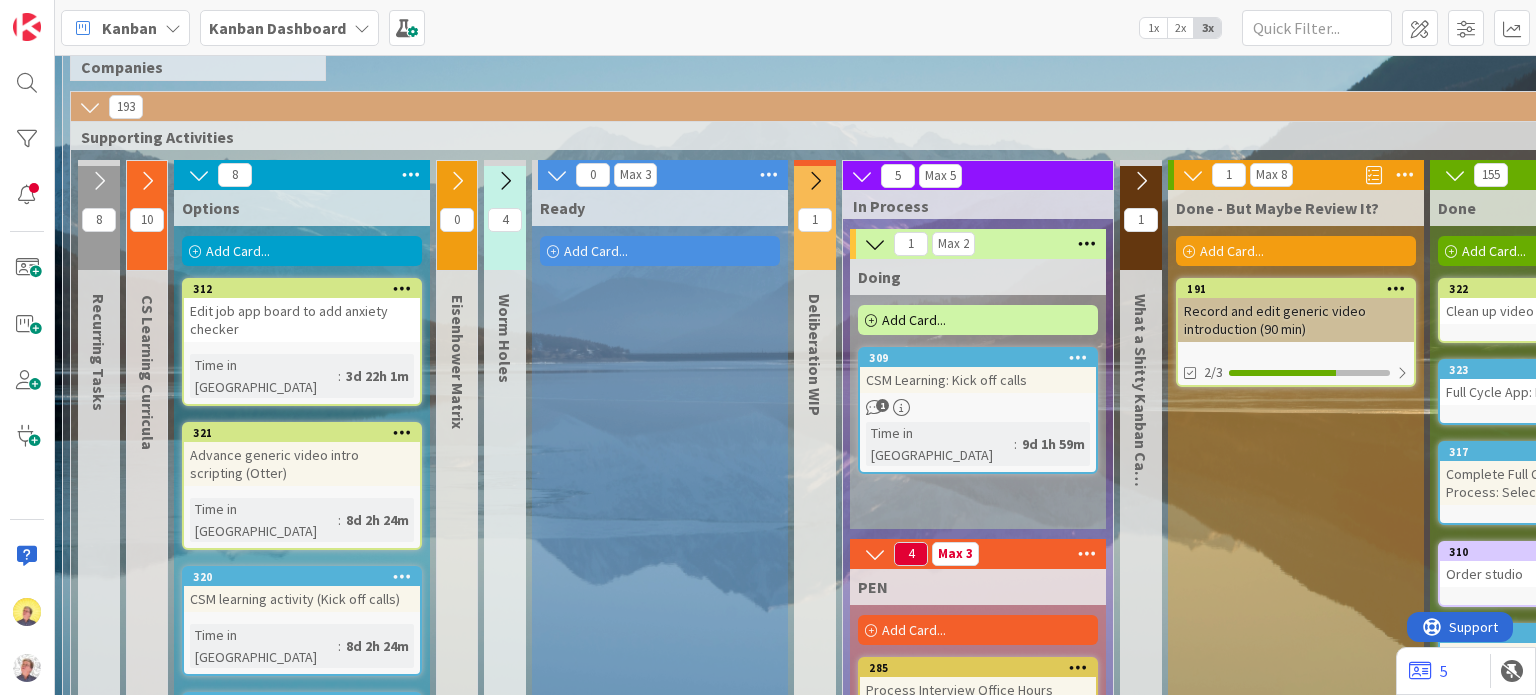 click on "Add Card..." at bounding box center [238, 251] 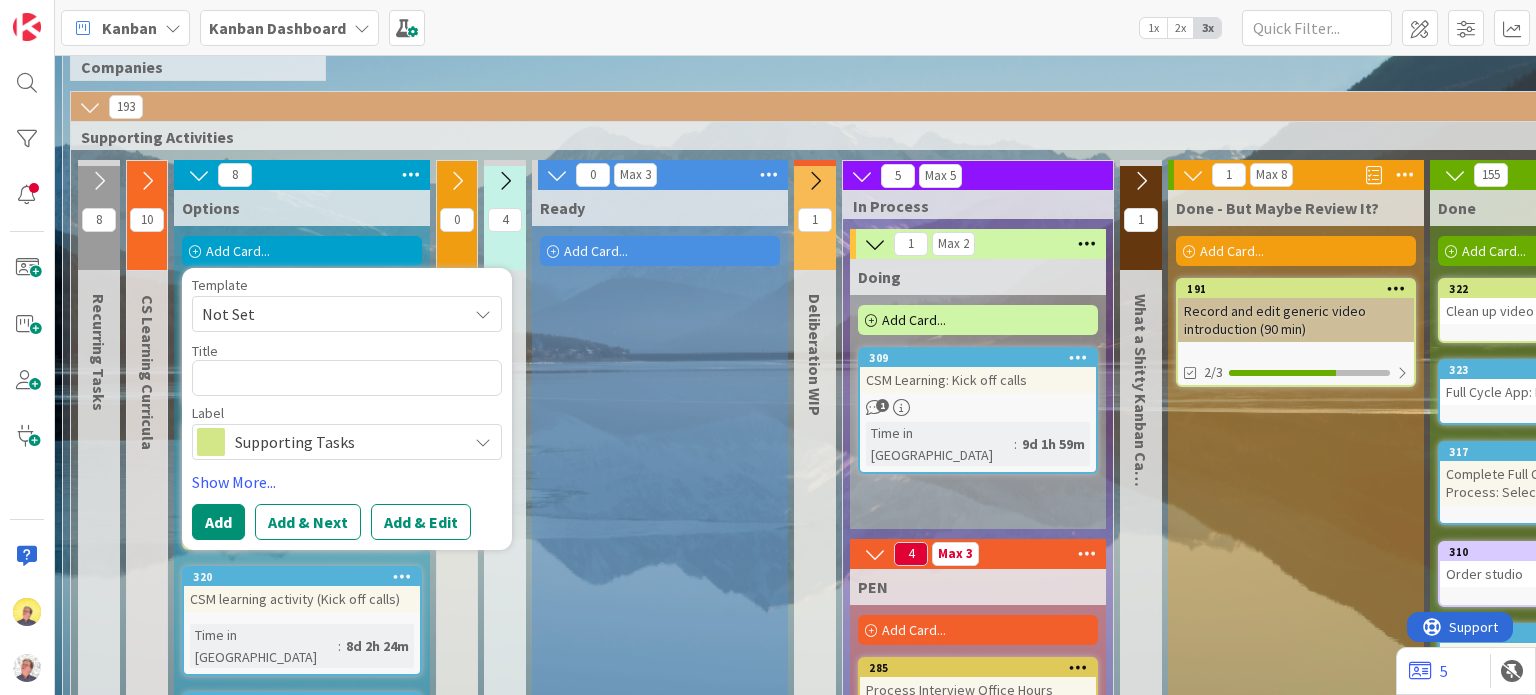 click on "Add Card..." at bounding box center (596, 251) 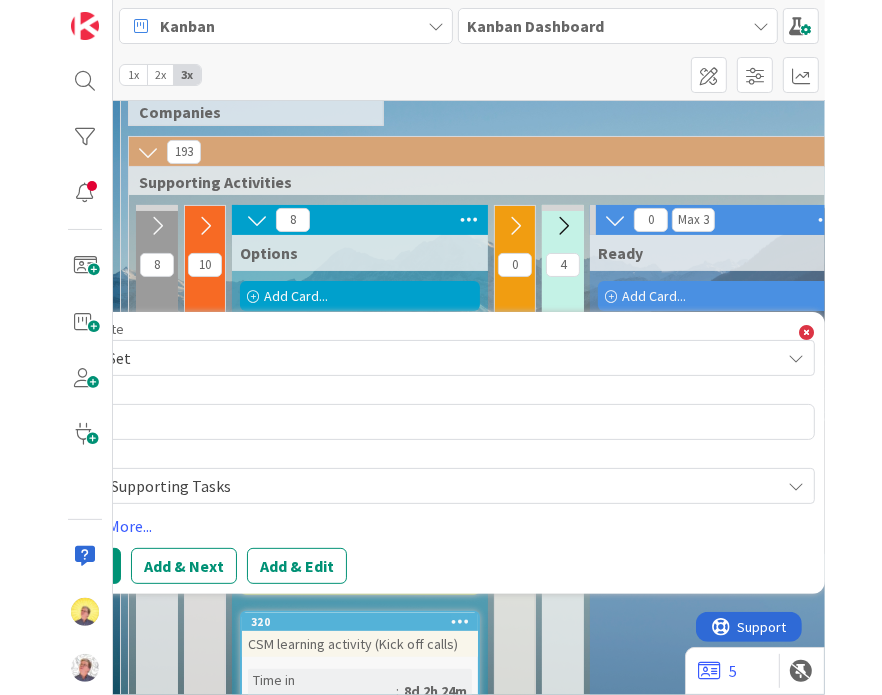 scroll, scrollTop: 108, scrollLeft: 0, axis: vertical 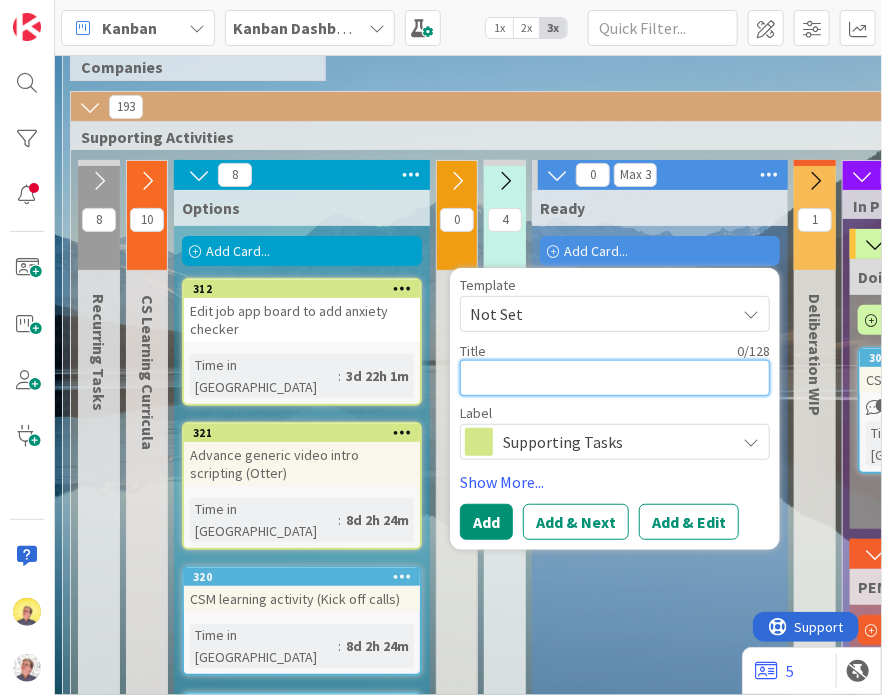 click at bounding box center [615, 378] 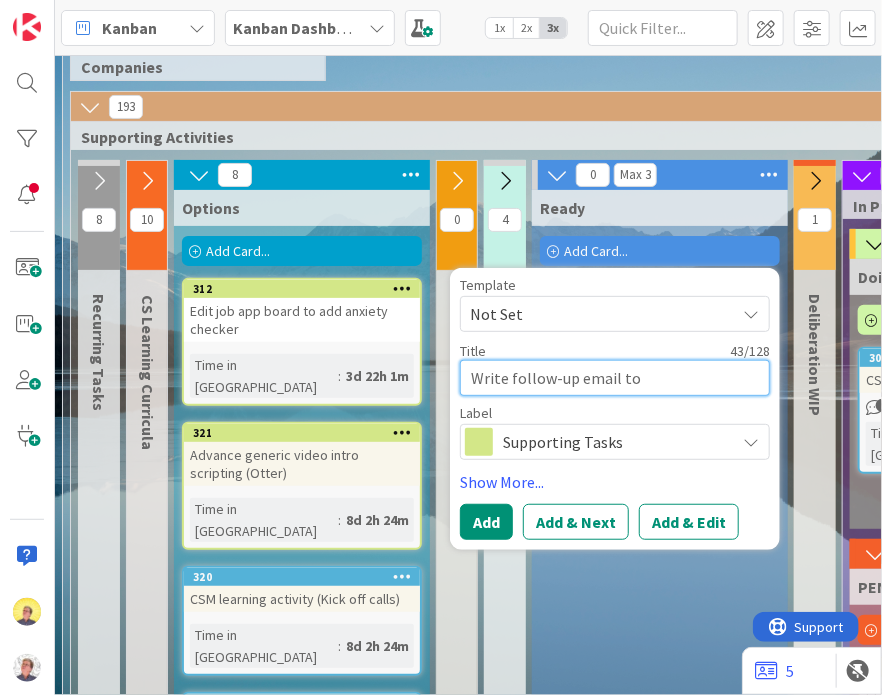 type on "Write follow-up email to [PERSON_NAME] (CS role)" 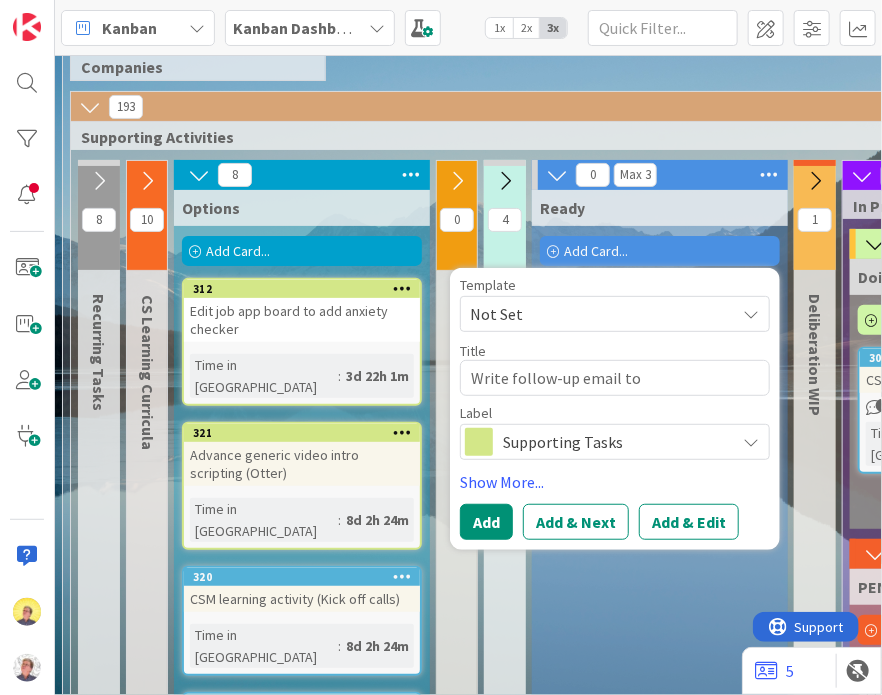 click on "Supporting Tasks" at bounding box center (614, 442) 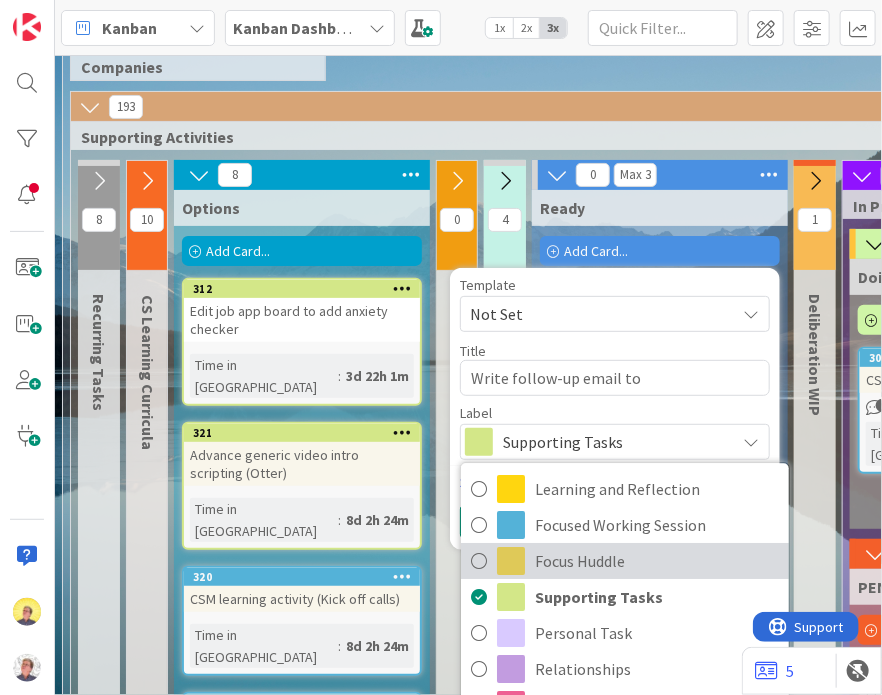 click on "Focus Huddle" at bounding box center [657, 561] 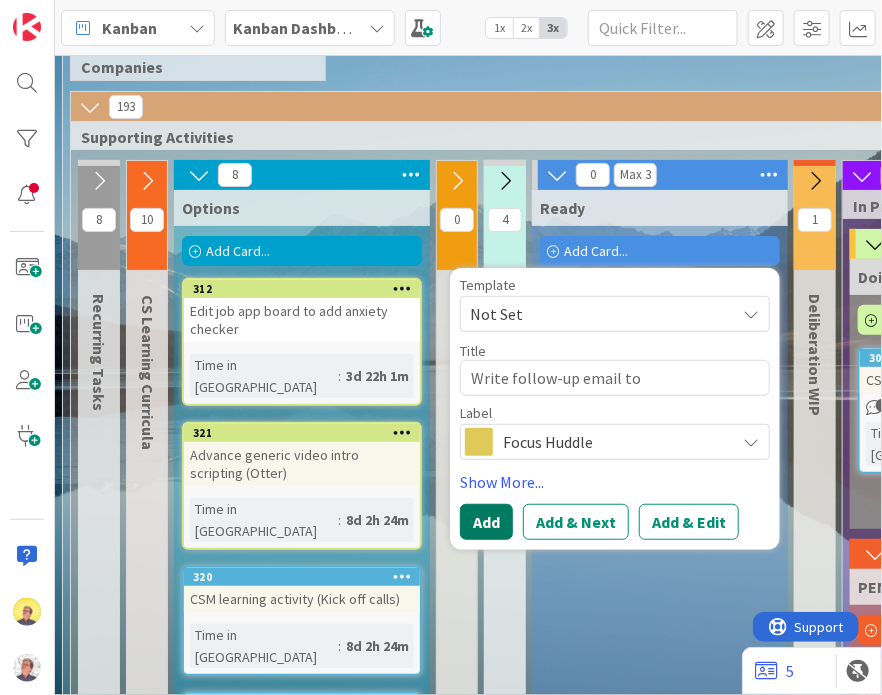 click on "Add" at bounding box center [486, 522] 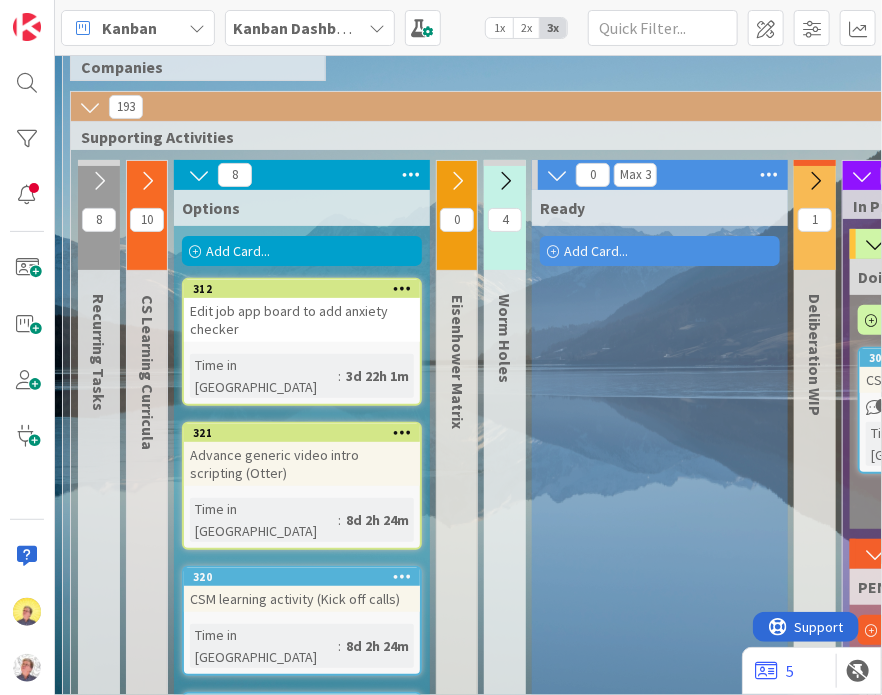 click on "4 Worm Holes" at bounding box center [505, 759] 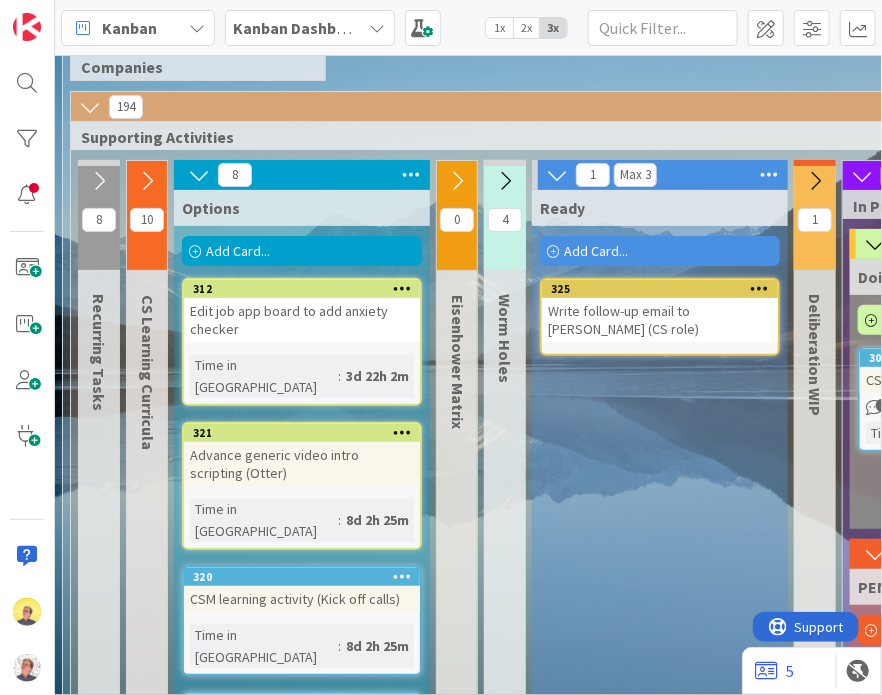 click on "Add Card..." at bounding box center [596, 251] 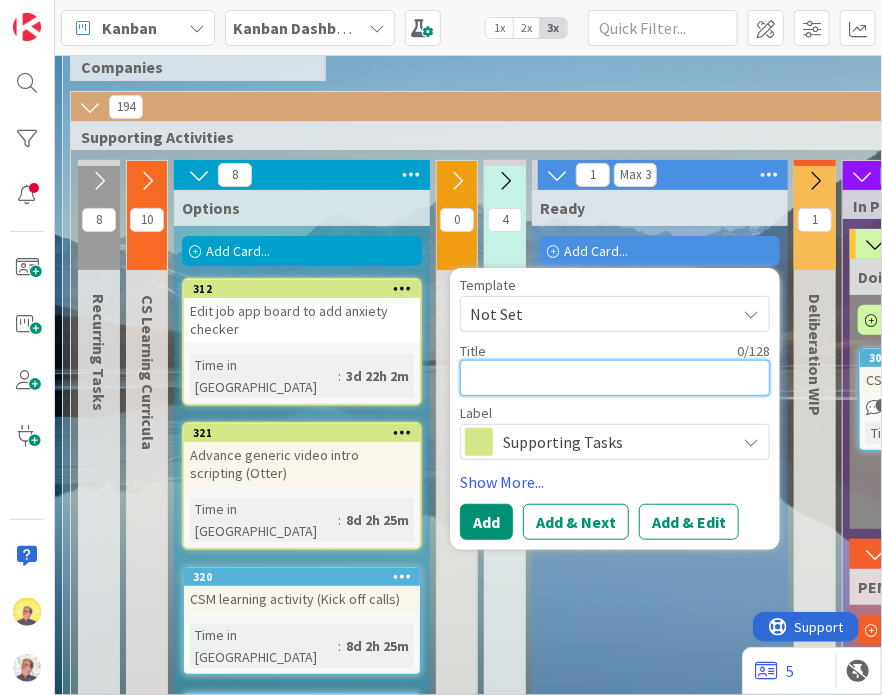paste on "Write follow-up email to Signifyd (Associate CSM role)" 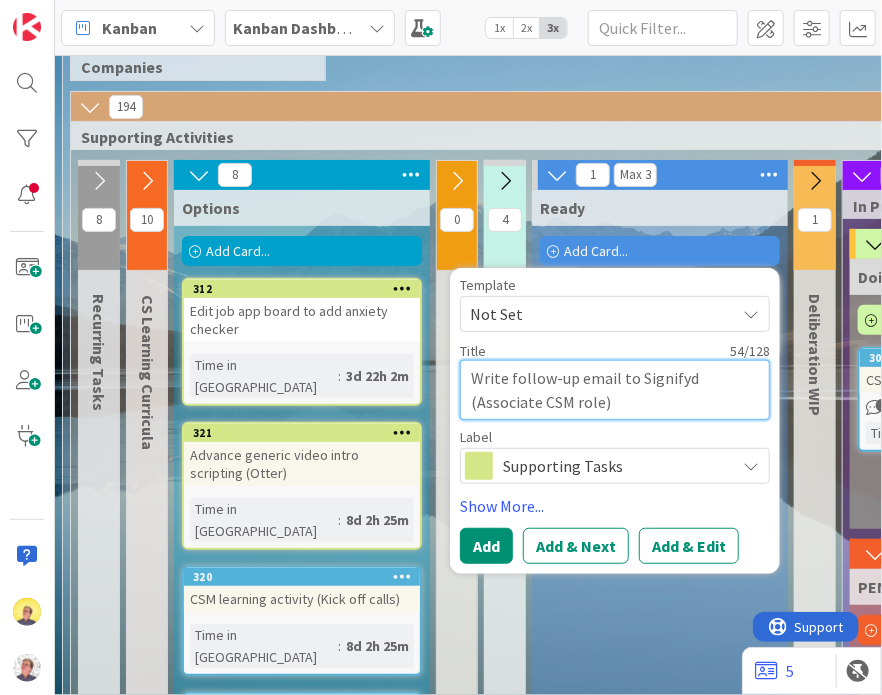 type on "Write follow-up email to Signifyd (Associate CSM role)" 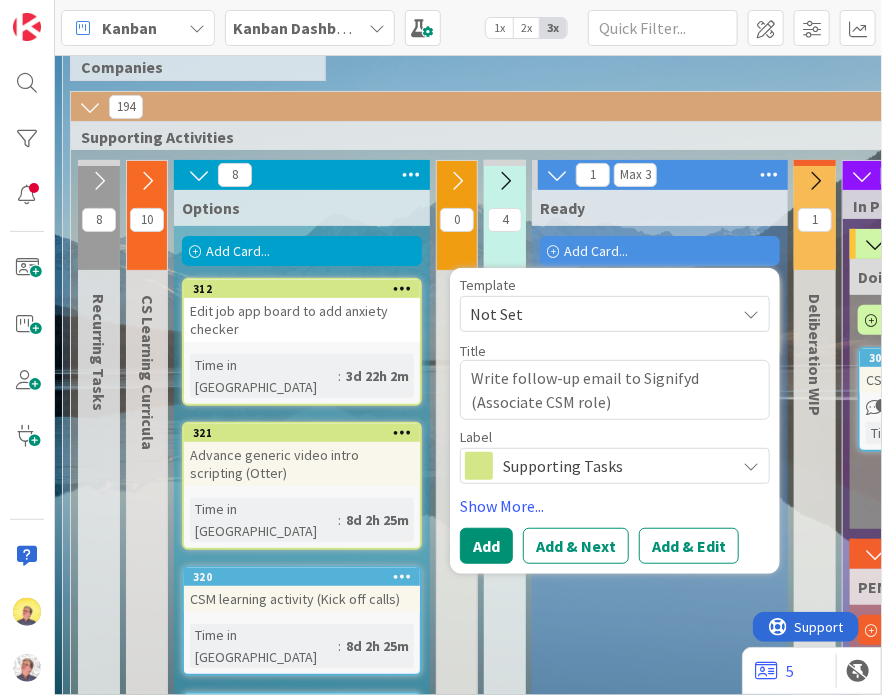 click on "Supporting Tasks" at bounding box center [614, 466] 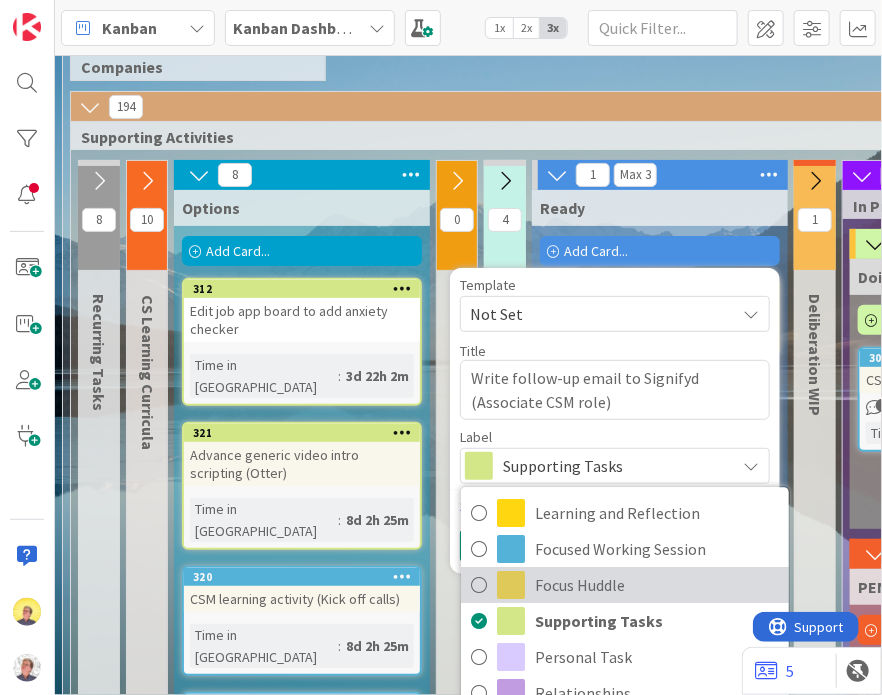 click on "Focus Huddle" at bounding box center (657, 585) 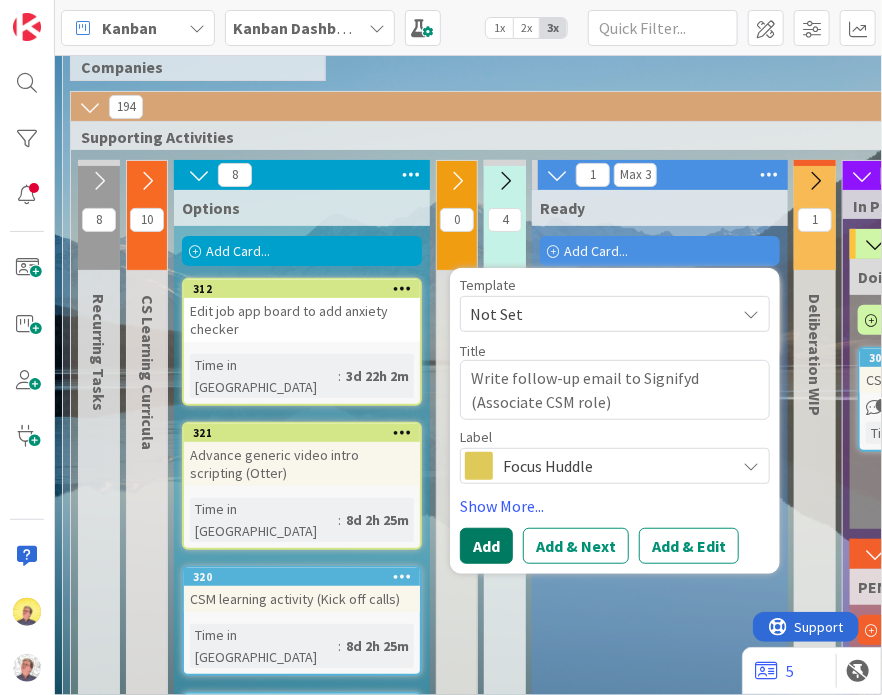 click on "Add" at bounding box center (486, 546) 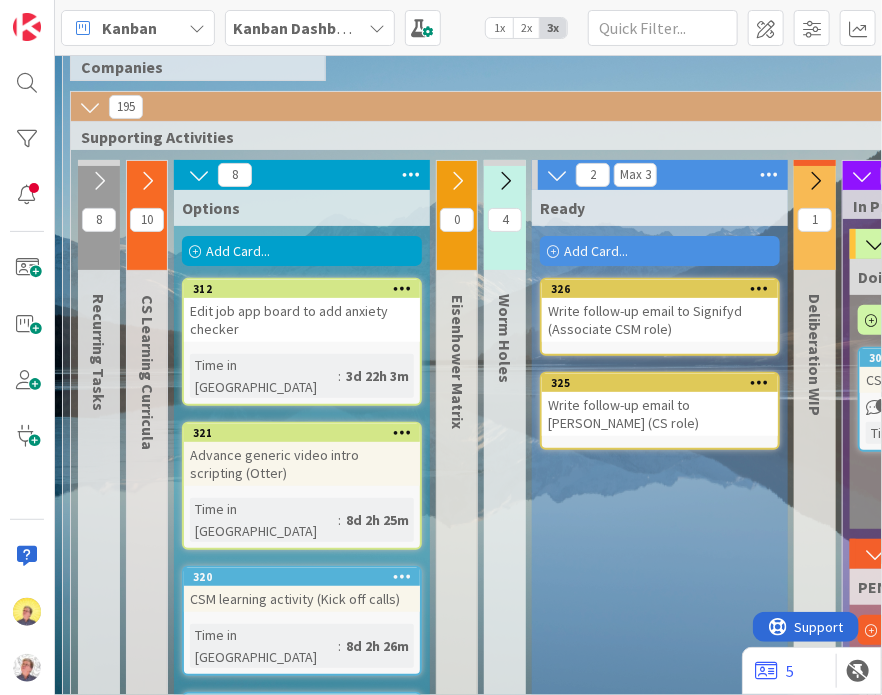 click on "Add Card..." at bounding box center [596, 251] 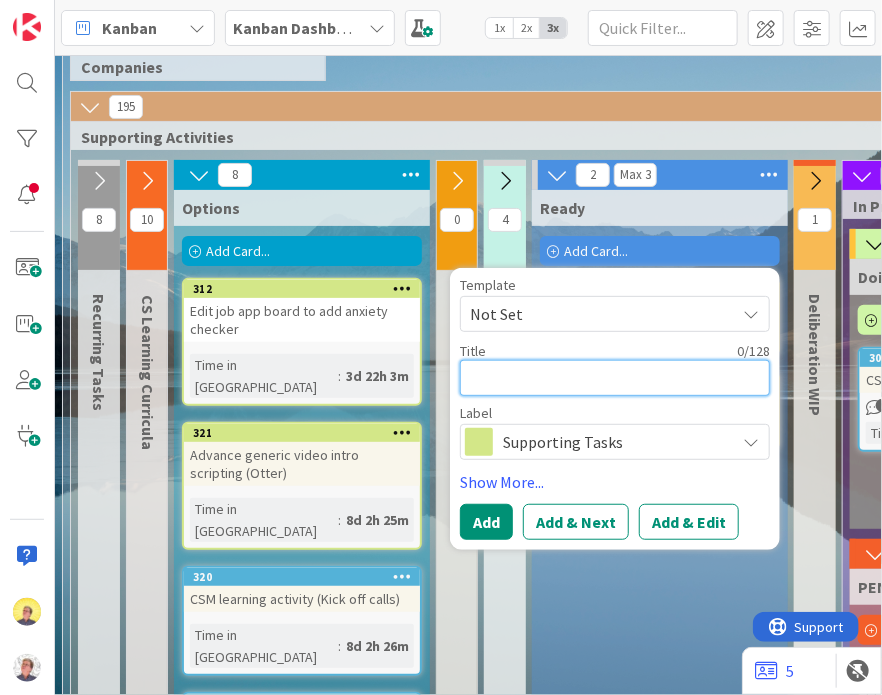 paste on "Check status of applications at FutureFit AI and Interplay (specifically look for rejection emails)" 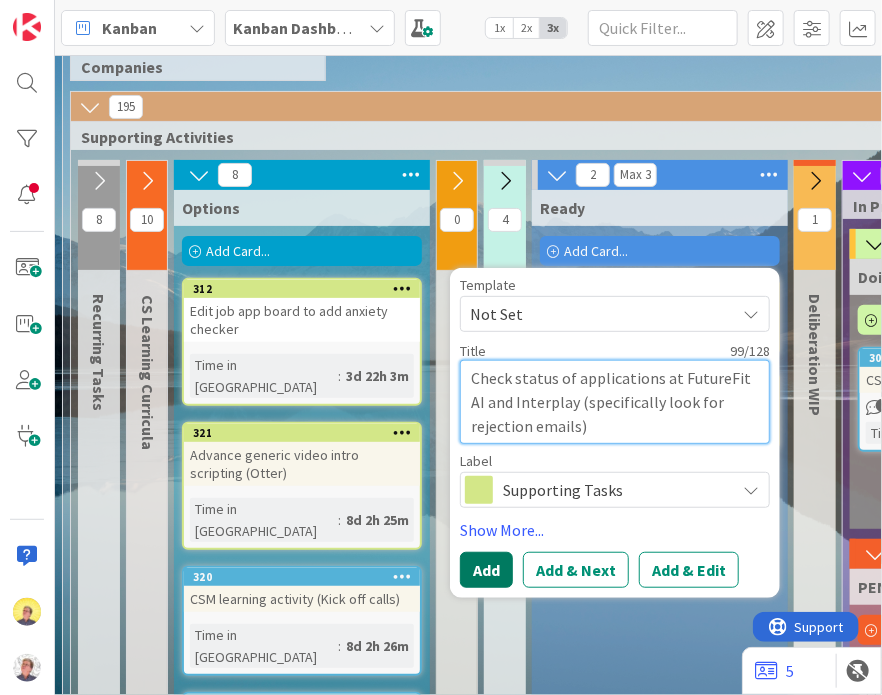 type on "Check status of applications at FutureFit AI and Interplay (specifically look for rejection emails)" 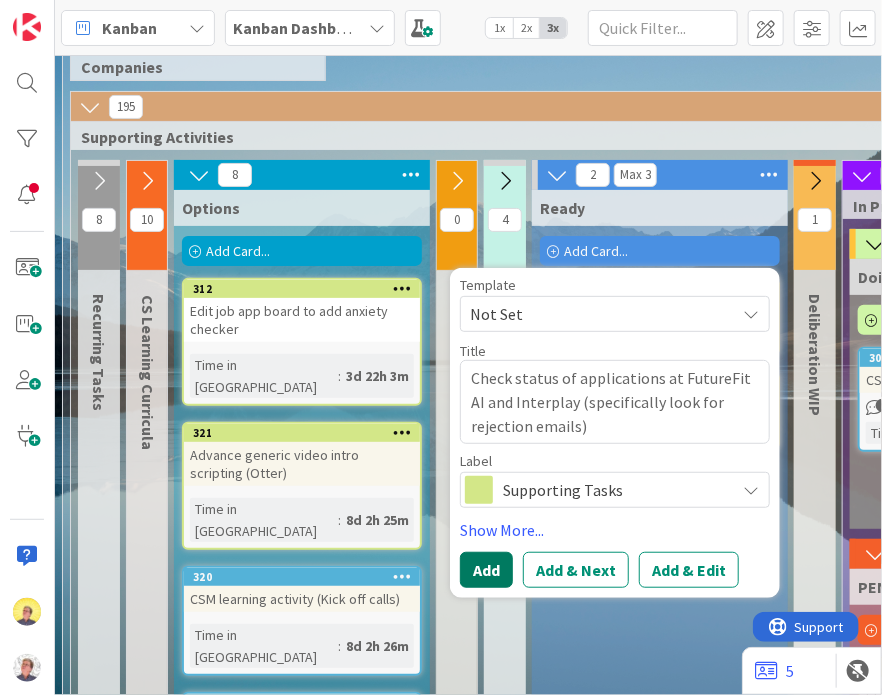 click on "Add" at bounding box center (486, 570) 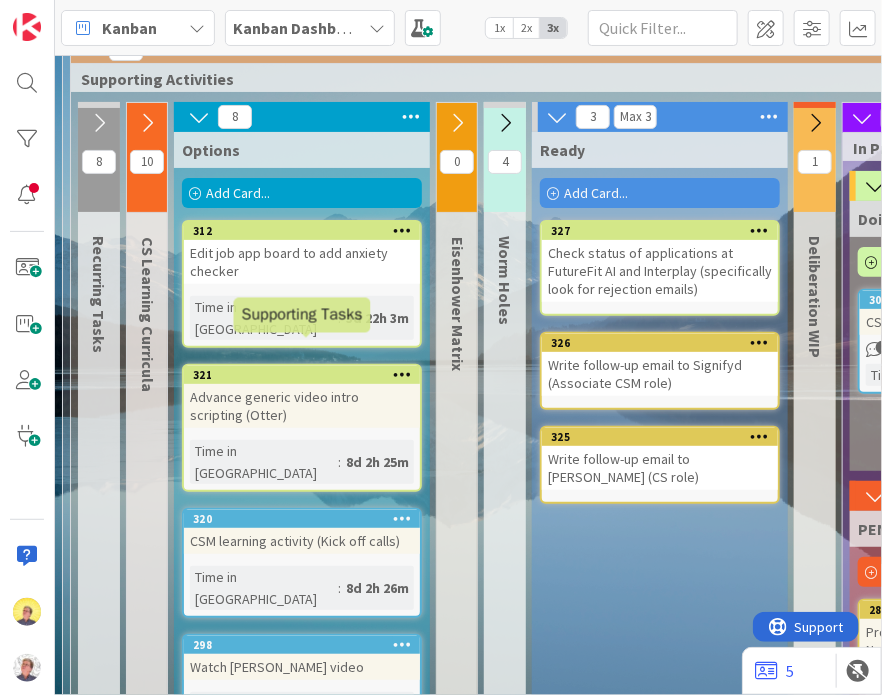 scroll, scrollTop: 164, scrollLeft: 0, axis: vertical 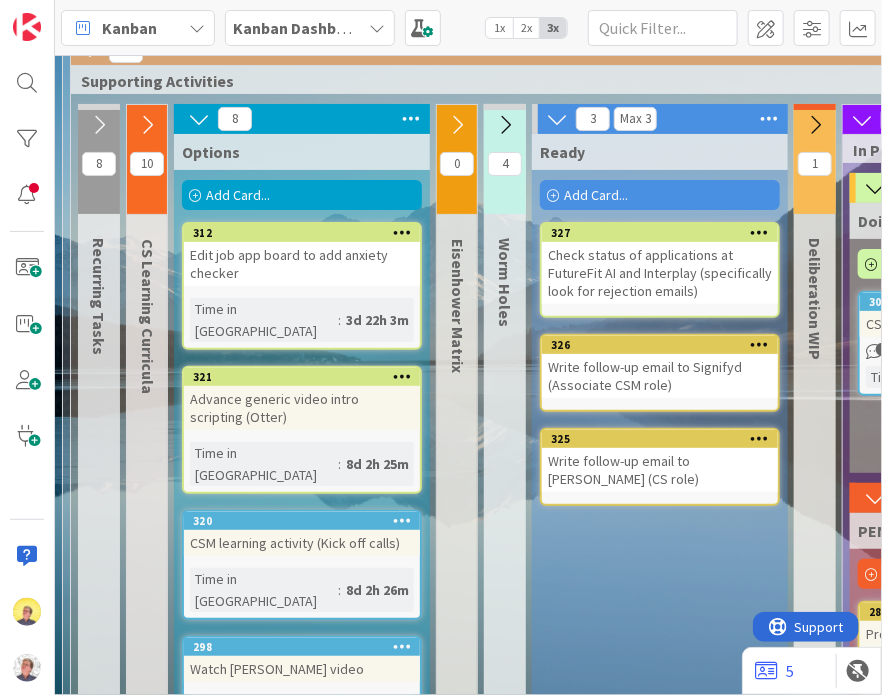 click on "Add Card..." at bounding box center [238, 195] 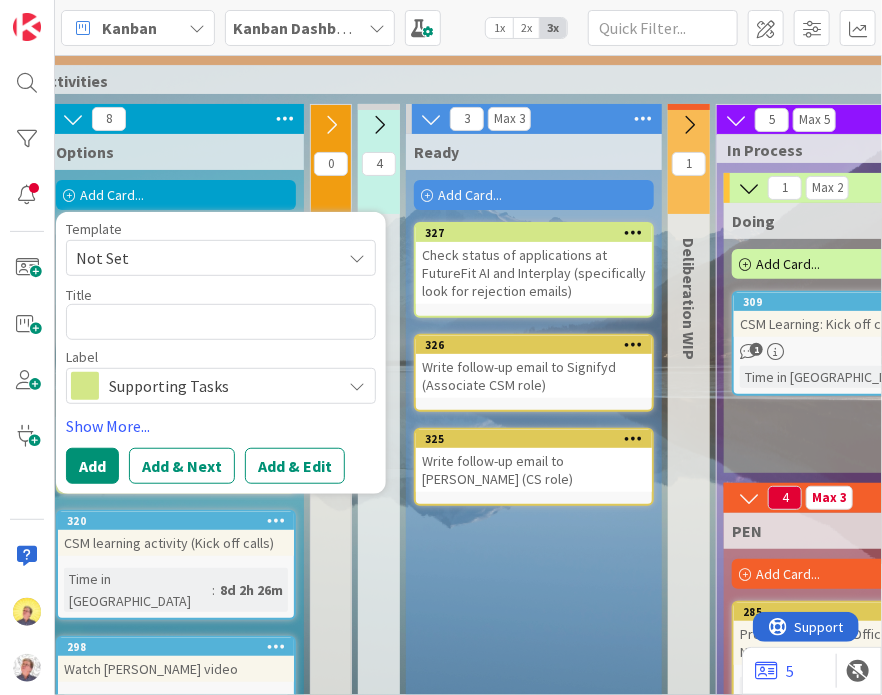 scroll, scrollTop: 164, scrollLeft: 140, axis: both 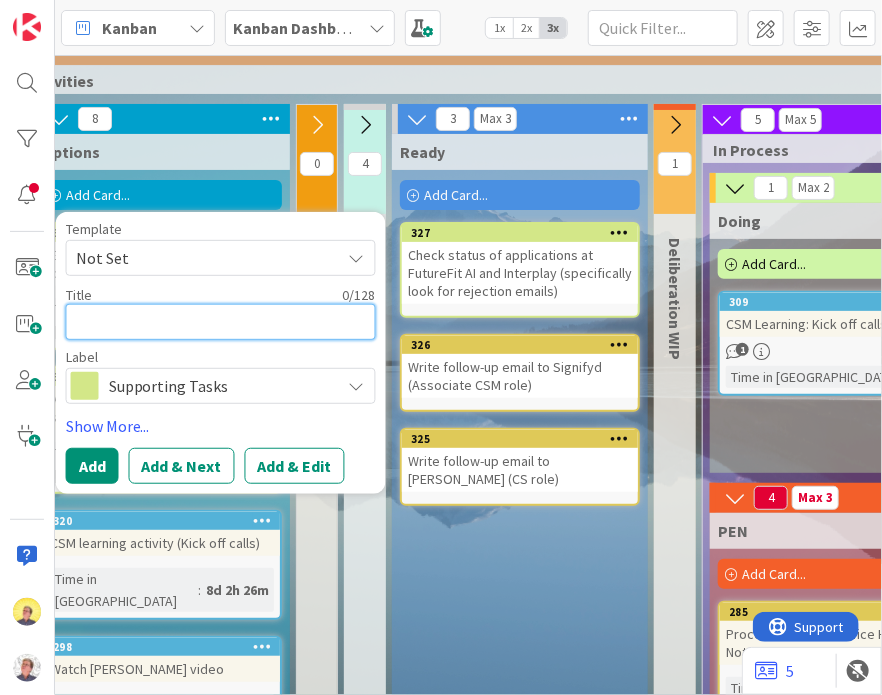 click at bounding box center (221, 322) 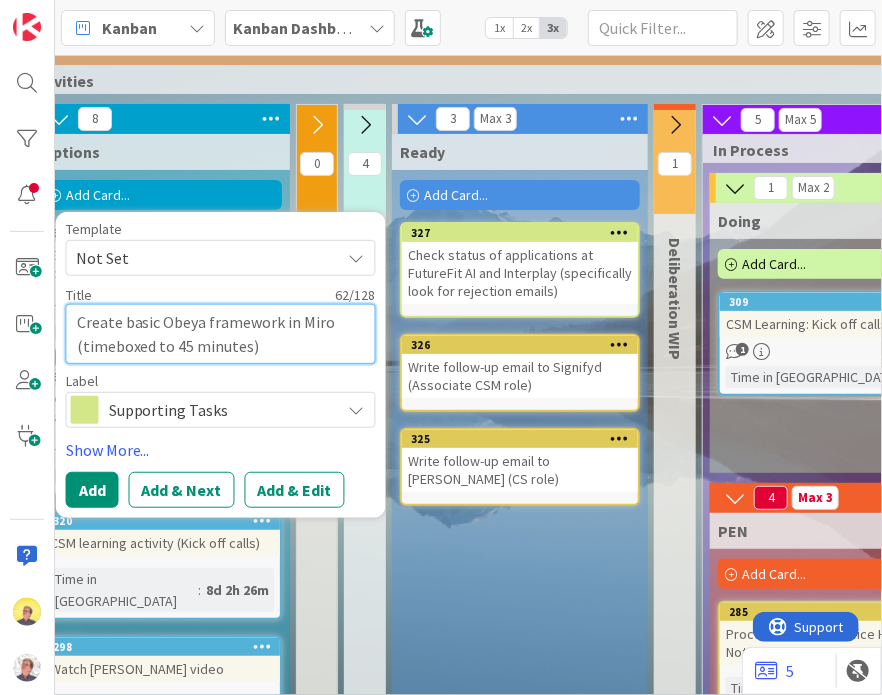 type on "Create basic Obeya framework in Miro (timeboxed to 45 minutes)" 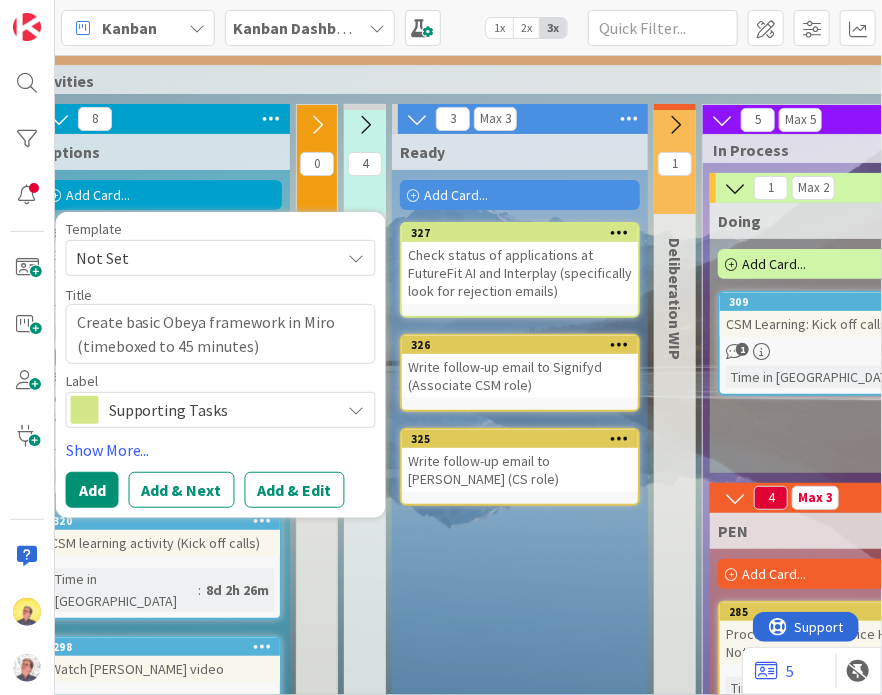 click on "Supporting Tasks" at bounding box center [220, 410] 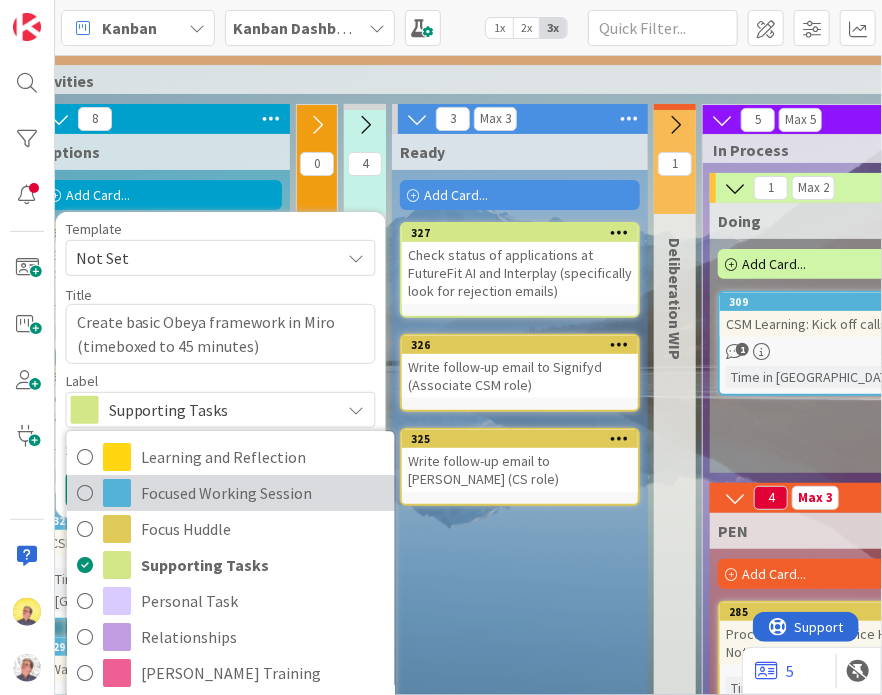 drag, startPoint x: 220, startPoint y: 486, endPoint x: 98, endPoint y: 482, distance: 122.06556 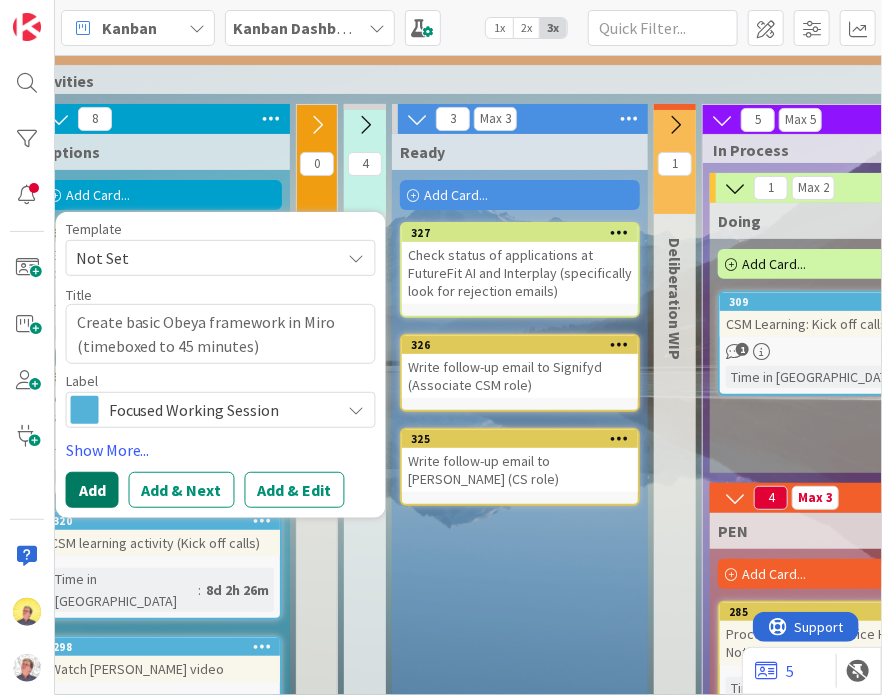 click on "Add" at bounding box center (92, 490) 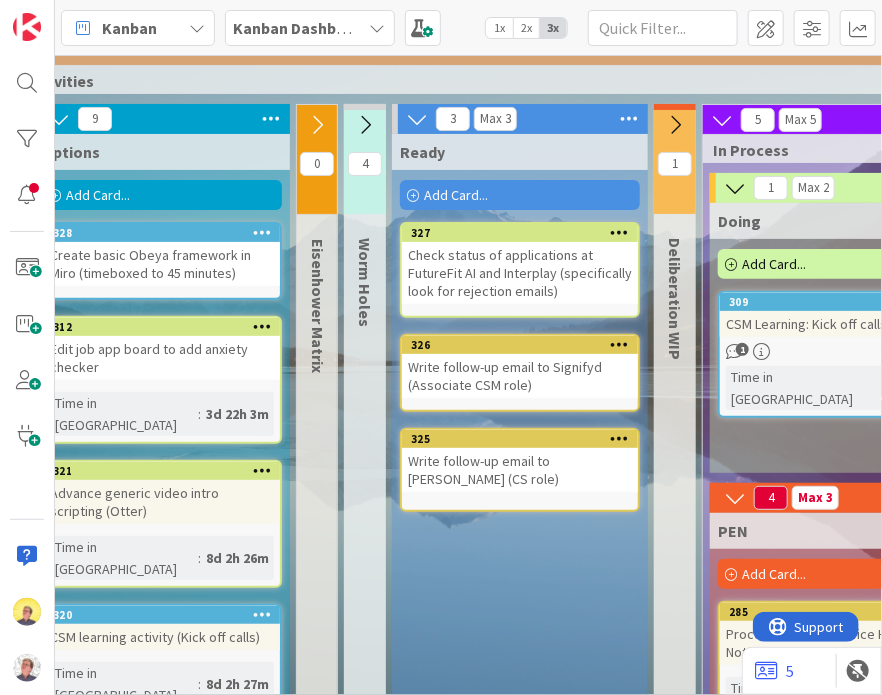 click on "Advance generic video intro scripting (Otter)" at bounding box center (162, 502) 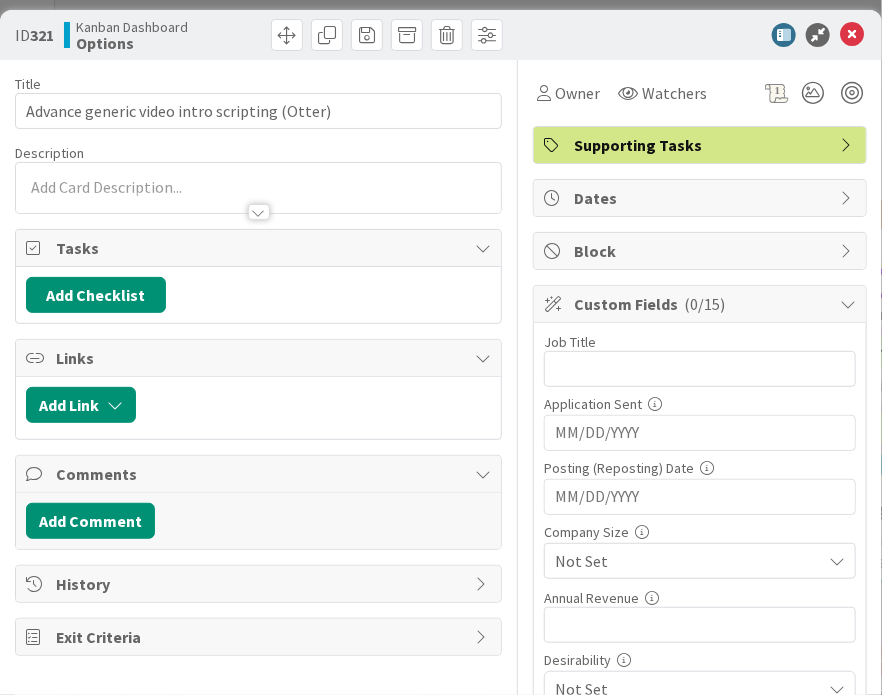 scroll, scrollTop: 0, scrollLeft: 0, axis: both 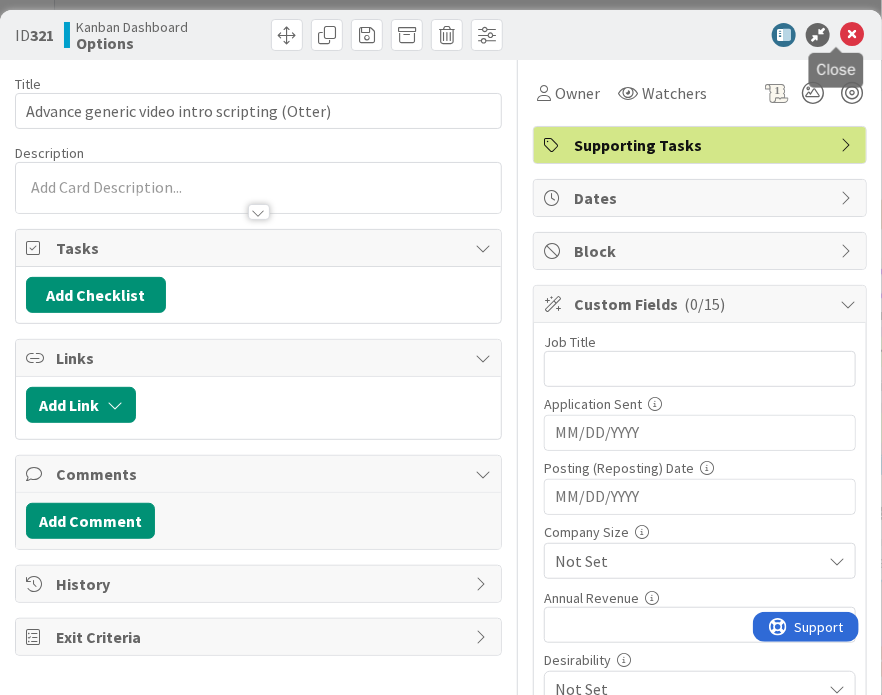 click at bounding box center (852, 35) 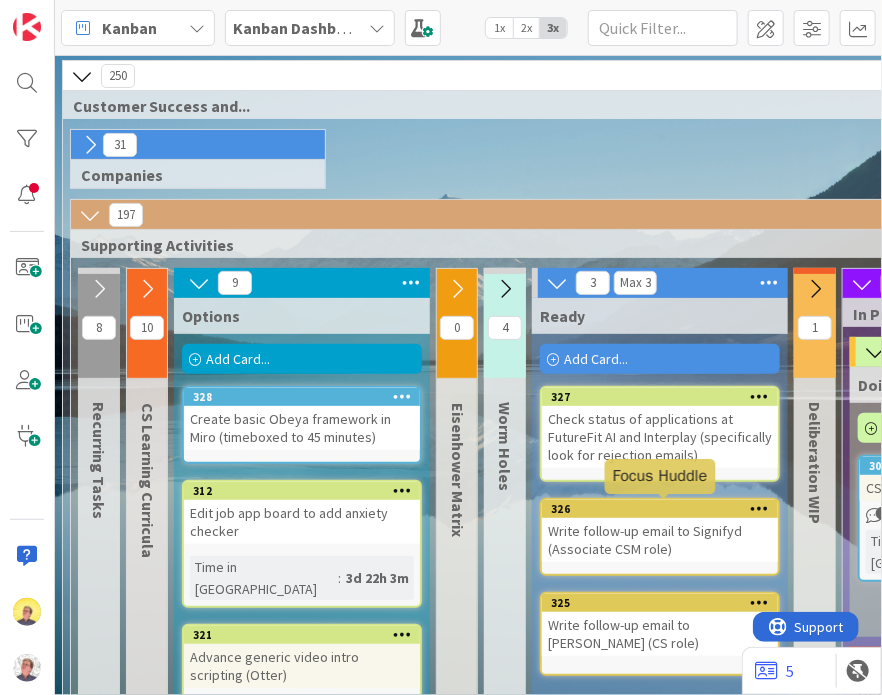 scroll, scrollTop: 0, scrollLeft: 0, axis: both 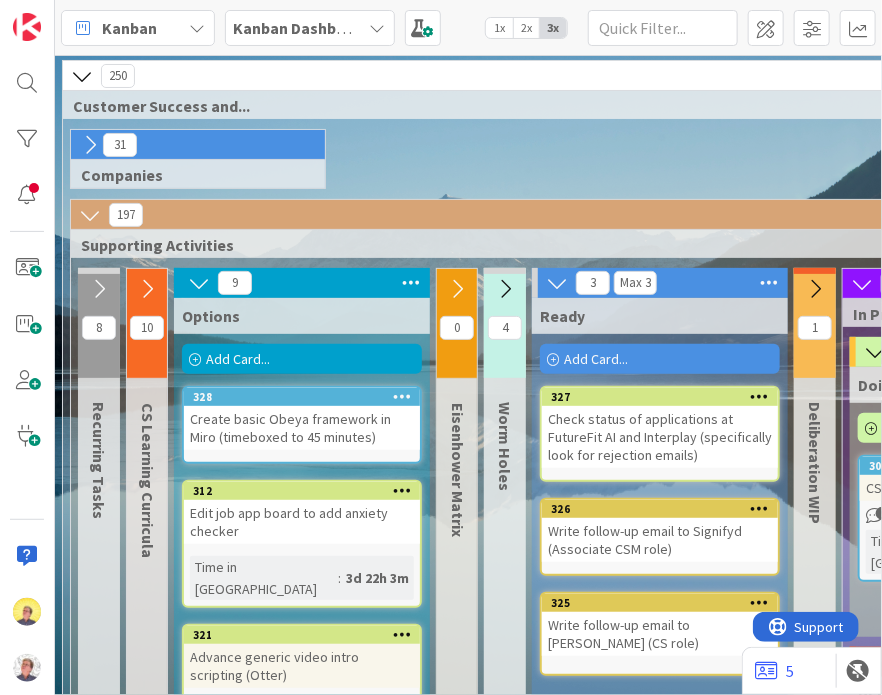 click on "Add Card..." at bounding box center [238, 359] 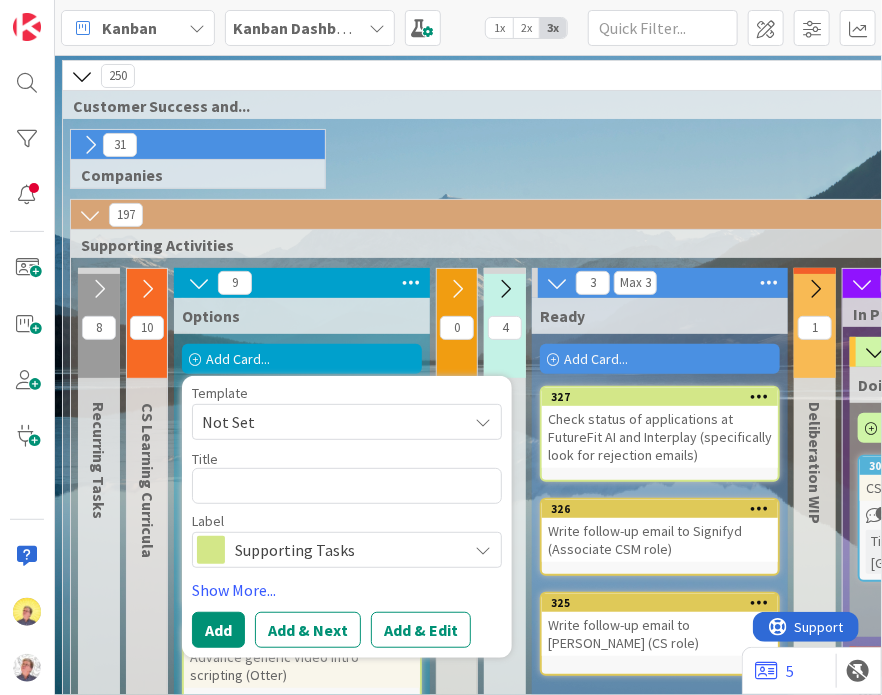 type on "x" 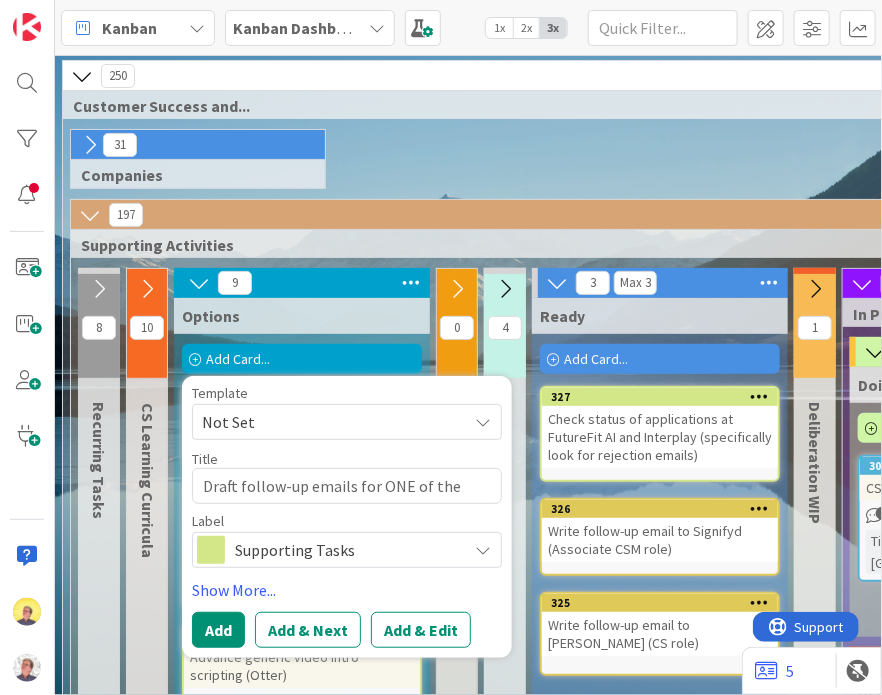 click on "Draft follow-up emails for ONE of the remaining companies (ON24, Omada, Mongoose, ParentPowered, or MagicSchool)" at bounding box center (347, 486) 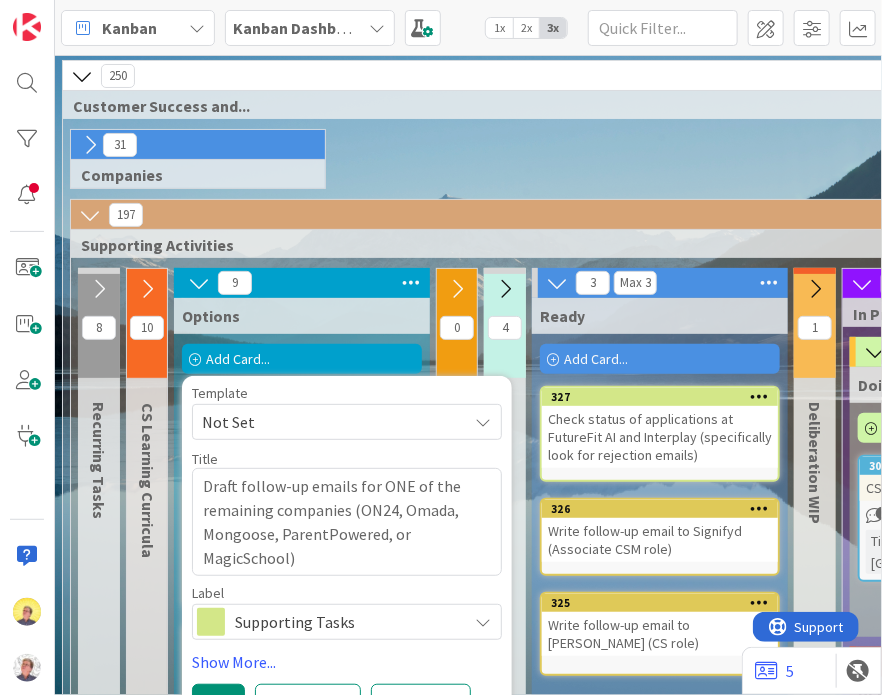 click on "Draft follow-up emails for ONE of the remaining companies (ON24, Omada, Mongoose, ParentPowered, or MagicSchool)" at bounding box center (347, 522) 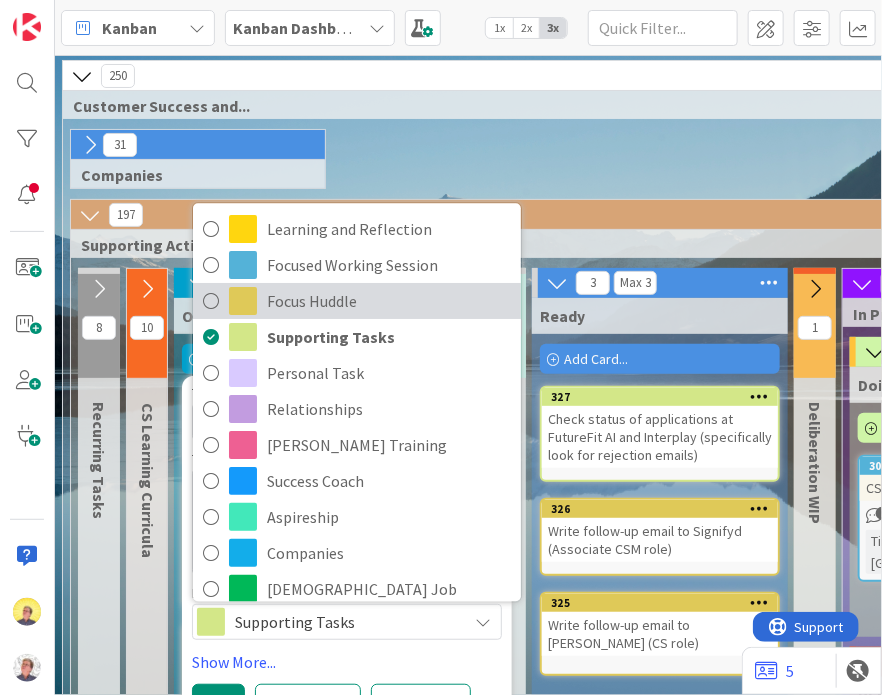 click on "Focus Huddle" at bounding box center [389, 301] 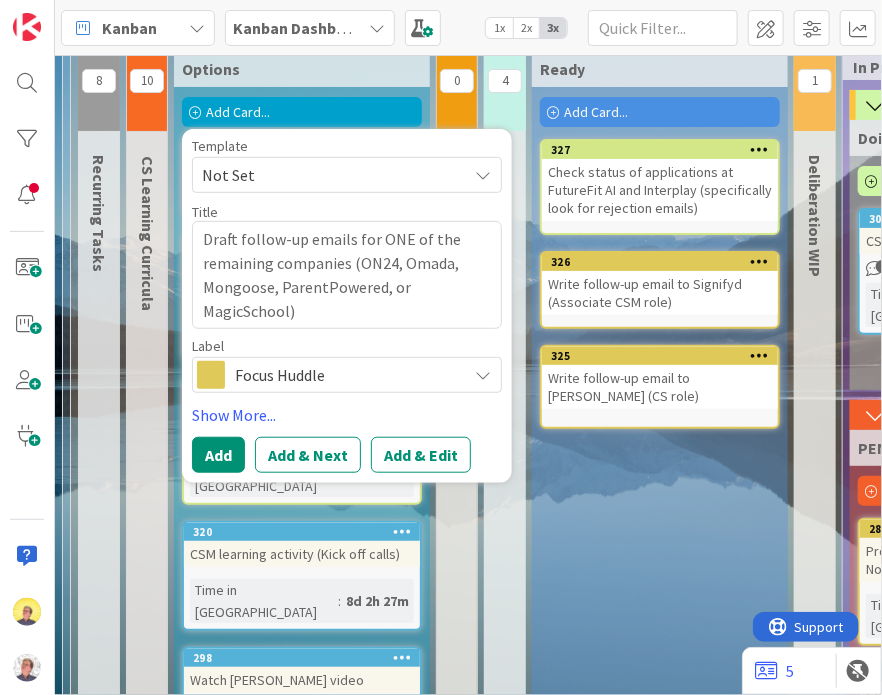 scroll, scrollTop: 254, scrollLeft: 0, axis: vertical 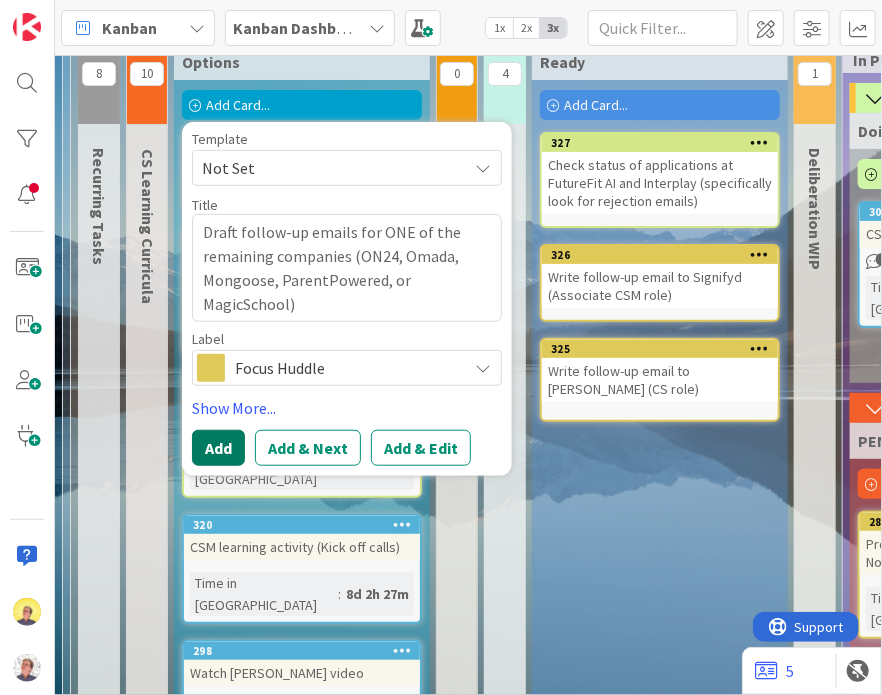 click on "Add" at bounding box center [218, 448] 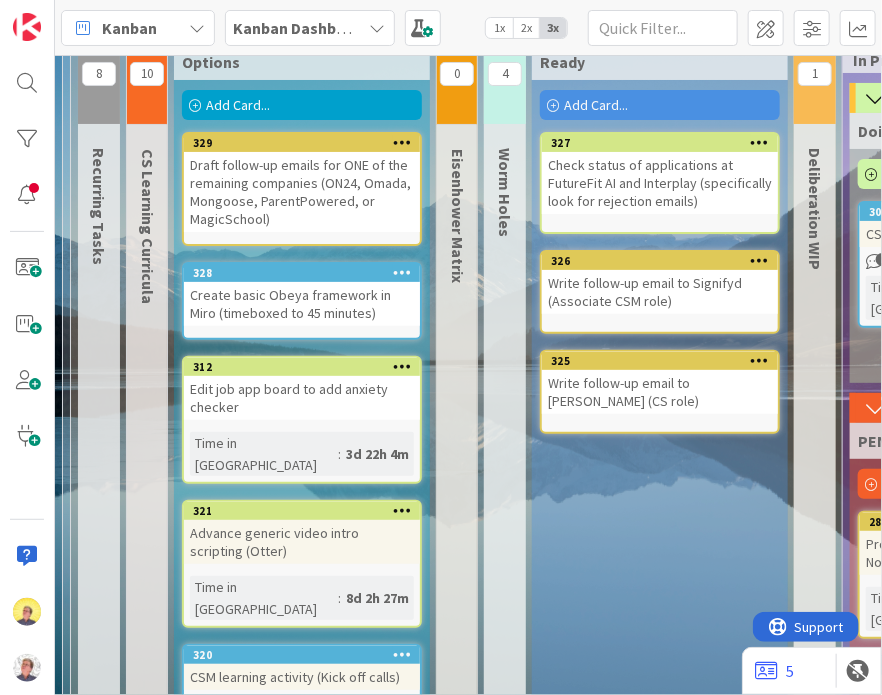 click on "Ready Add Card... 327 Check status of applications at FutureFit AI and Interplay (specifically look for rejection emails) 326 Write follow-up email to Signifyd (Associate CSM role) 325 Write follow-up email to Marigold (CS role)" at bounding box center [660, 740] 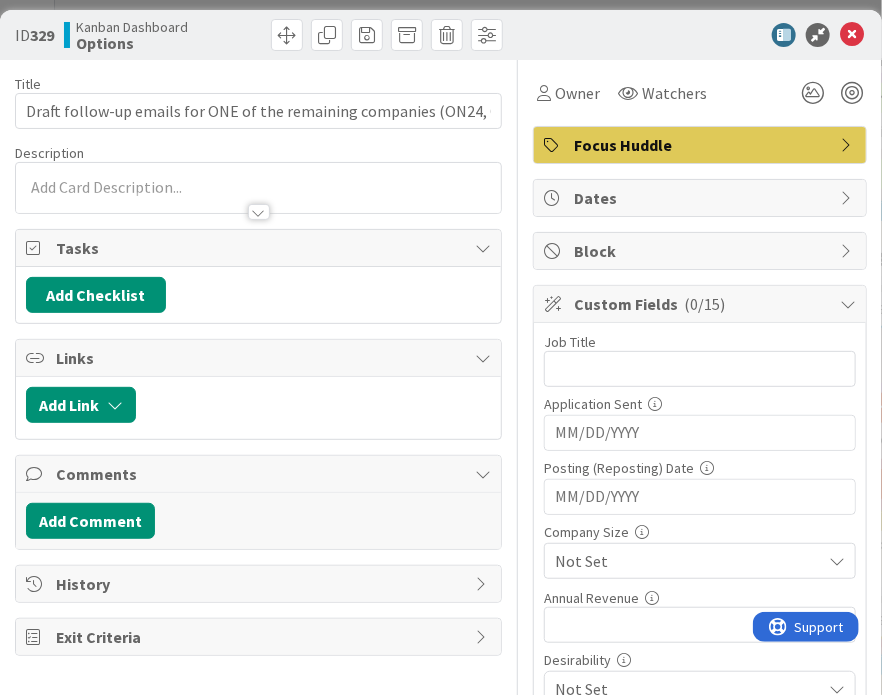 scroll, scrollTop: 0, scrollLeft: 0, axis: both 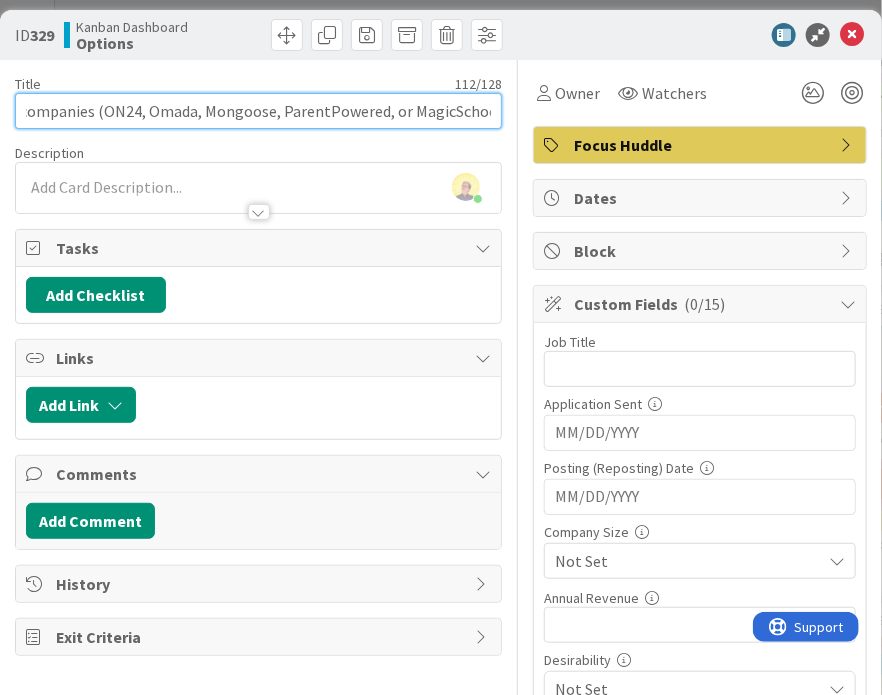 drag, startPoint x: 426, startPoint y: 111, endPoint x: 473, endPoint y: 111, distance: 47 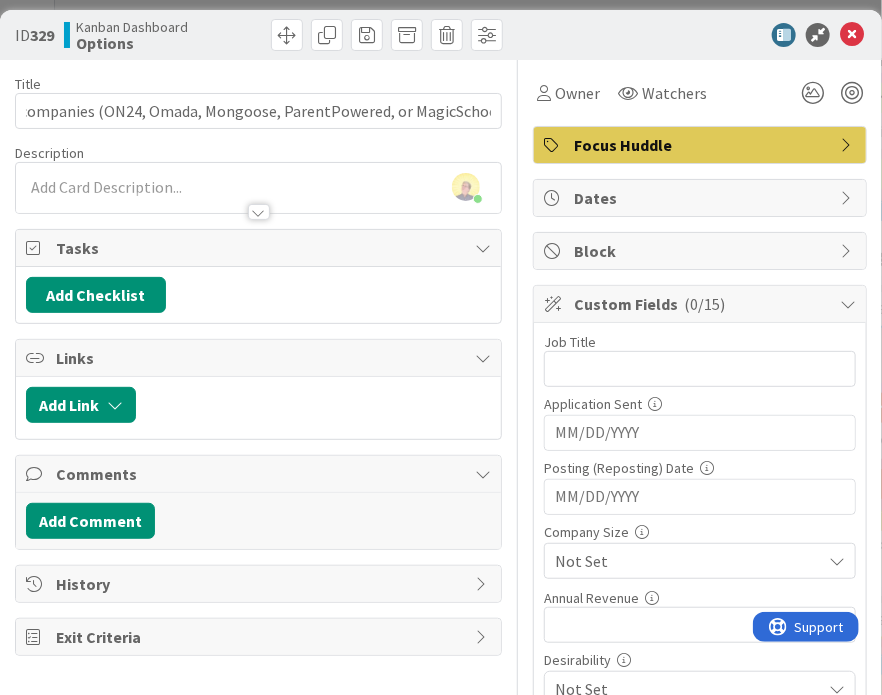 scroll, scrollTop: 0, scrollLeft: 0, axis: both 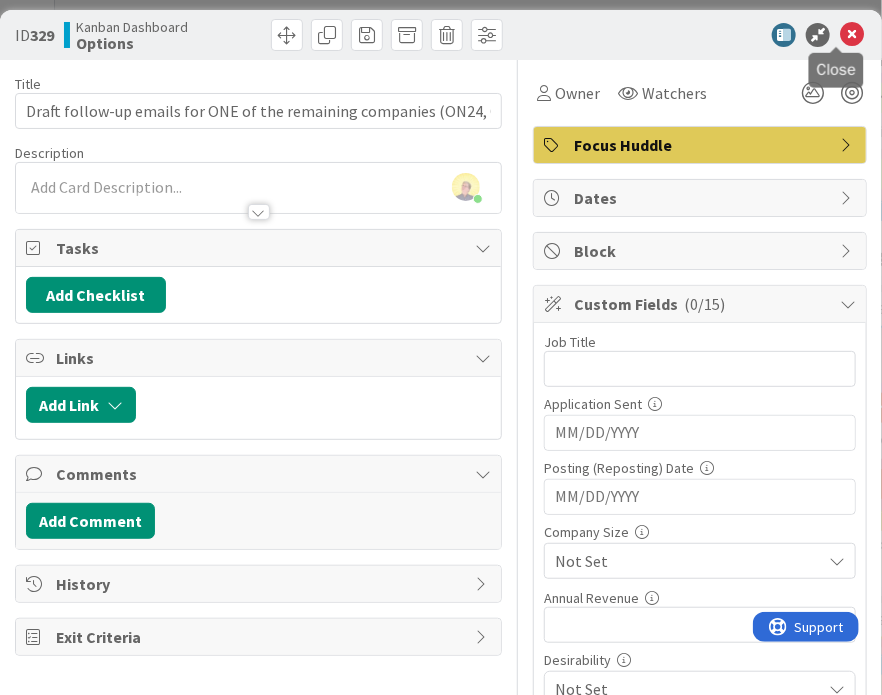 click at bounding box center [852, 35] 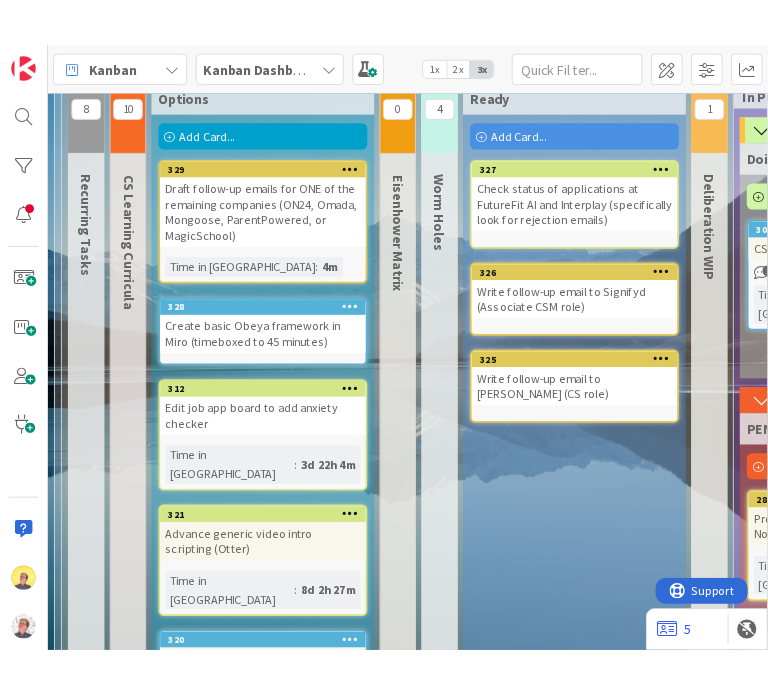 scroll, scrollTop: 0, scrollLeft: 0, axis: both 